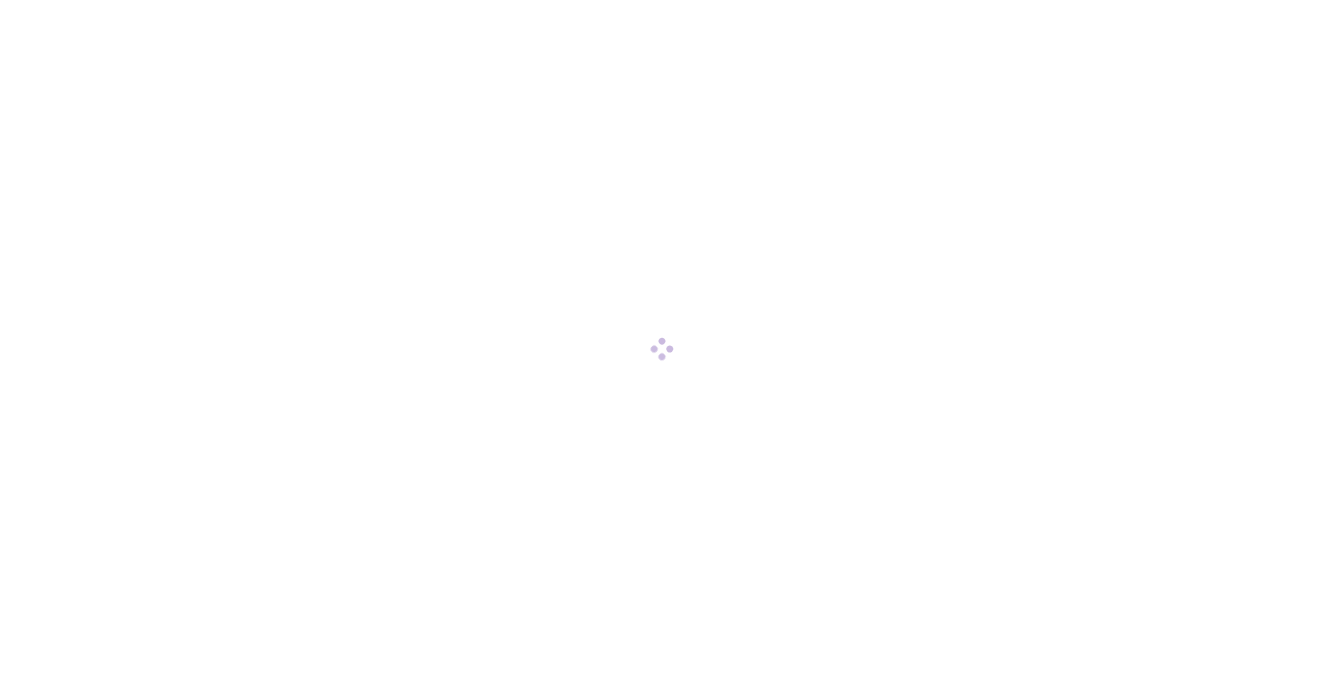 scroll, scrollTop: 0, scrollLeft: 0, axis: both 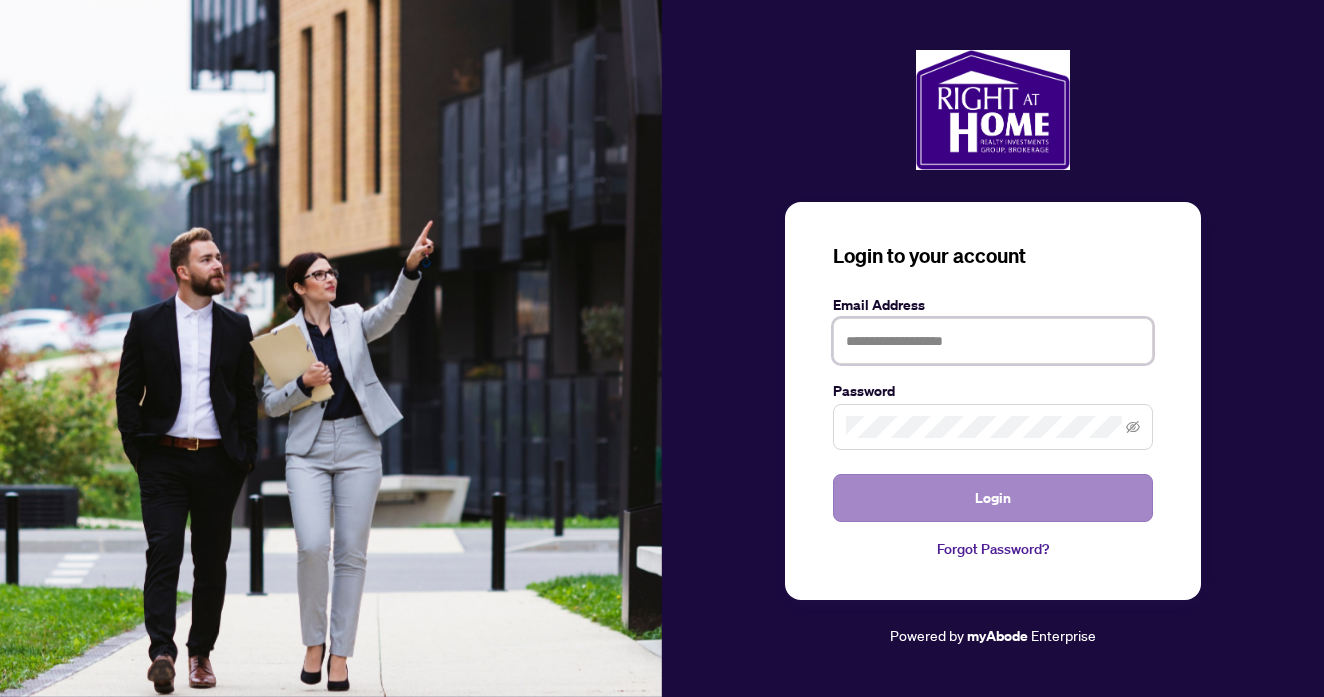 type on "**********" 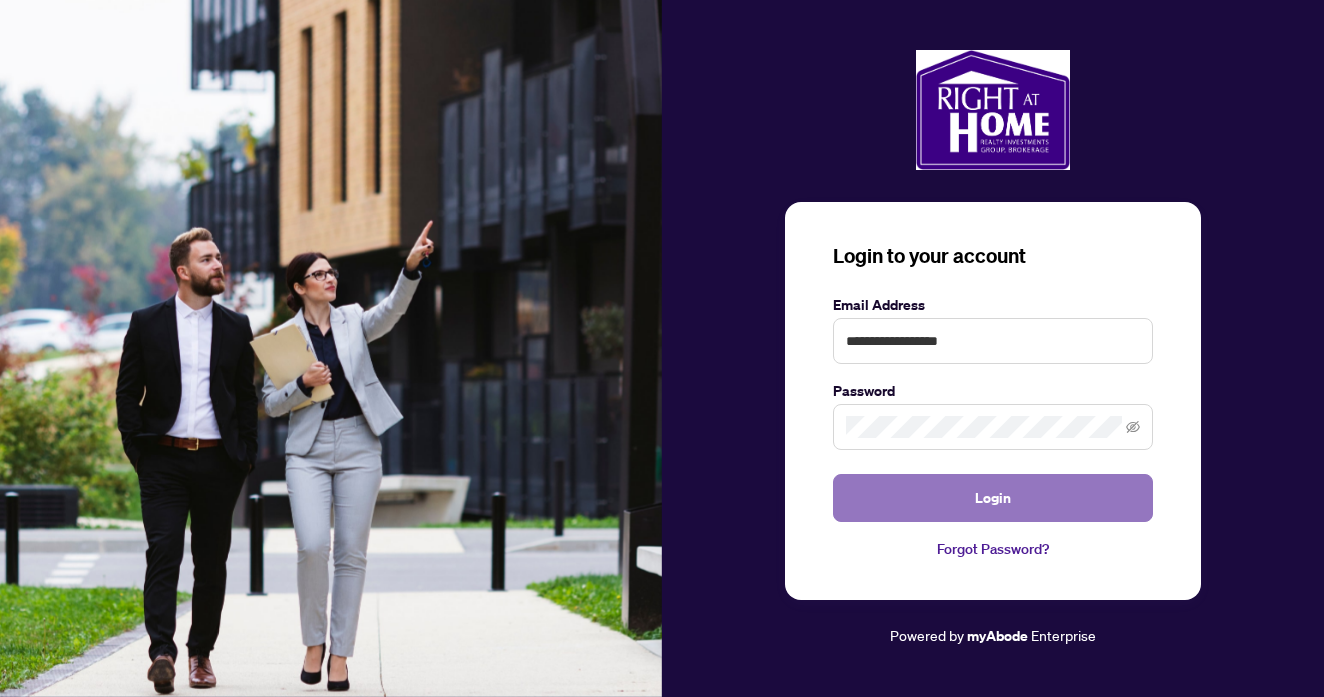click on "Login" at bounding box center [993, 498] 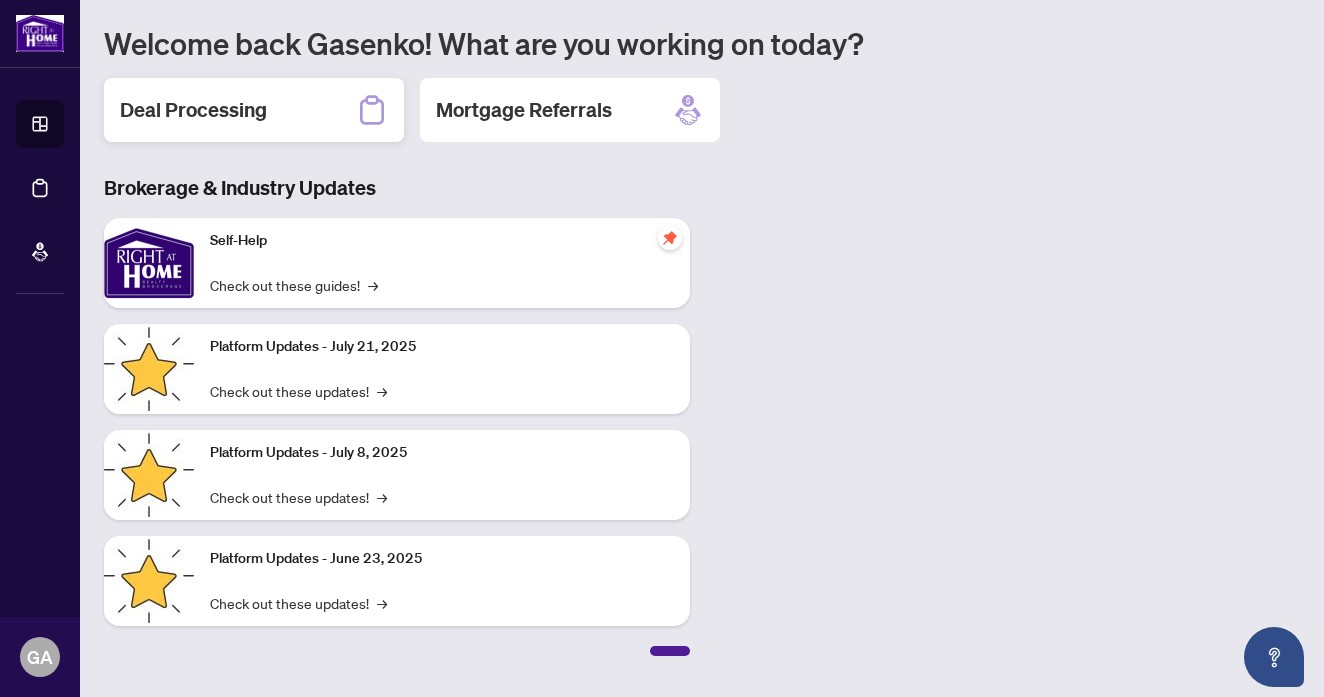 click on "Deal Processing" at bounding box center (193, 110) 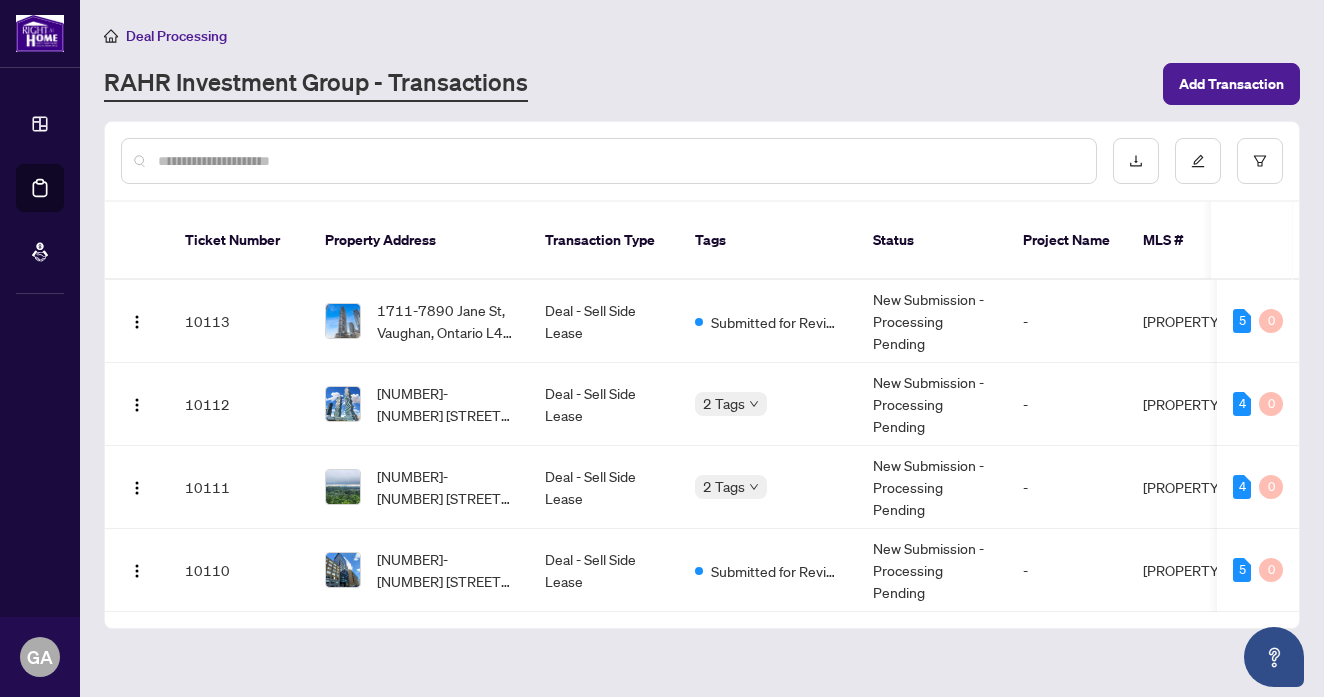 click at bounding box center (619, 161) 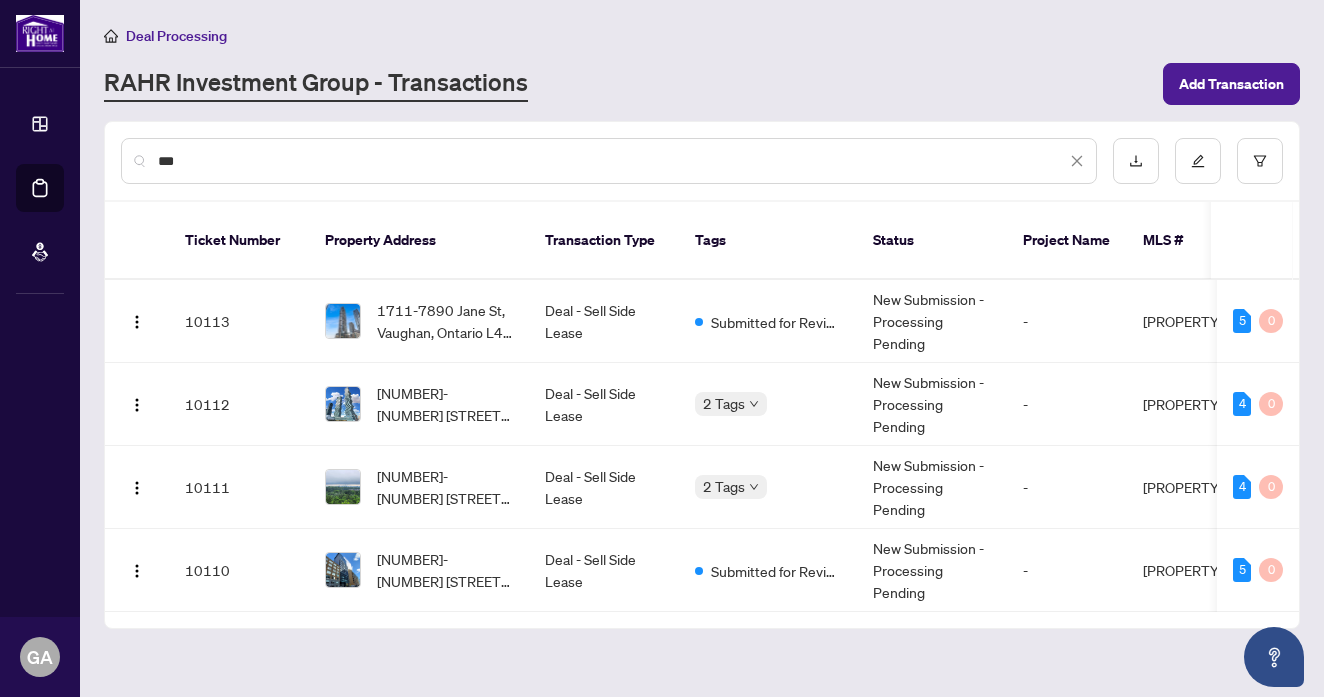 type on "***" 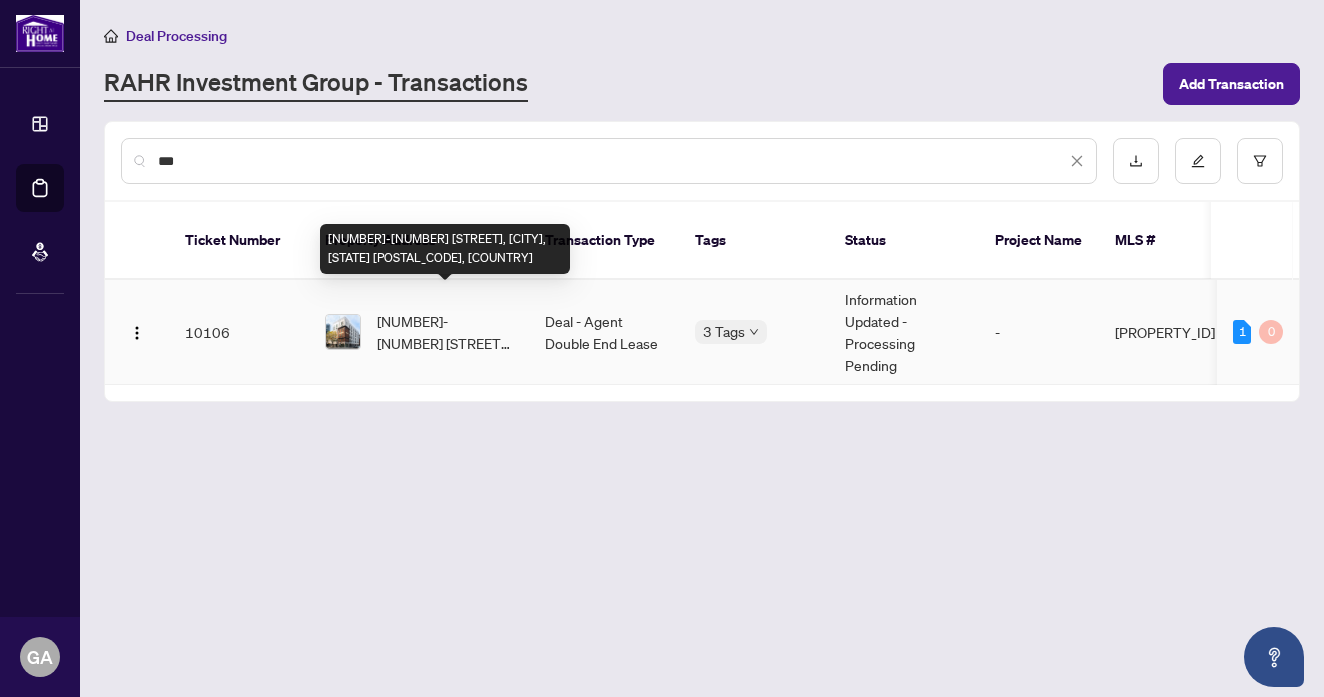 drag, startPoint x: 359, startPoint y: 164, endPoint x: 452, endPoint y: 311, distance: 173.94827 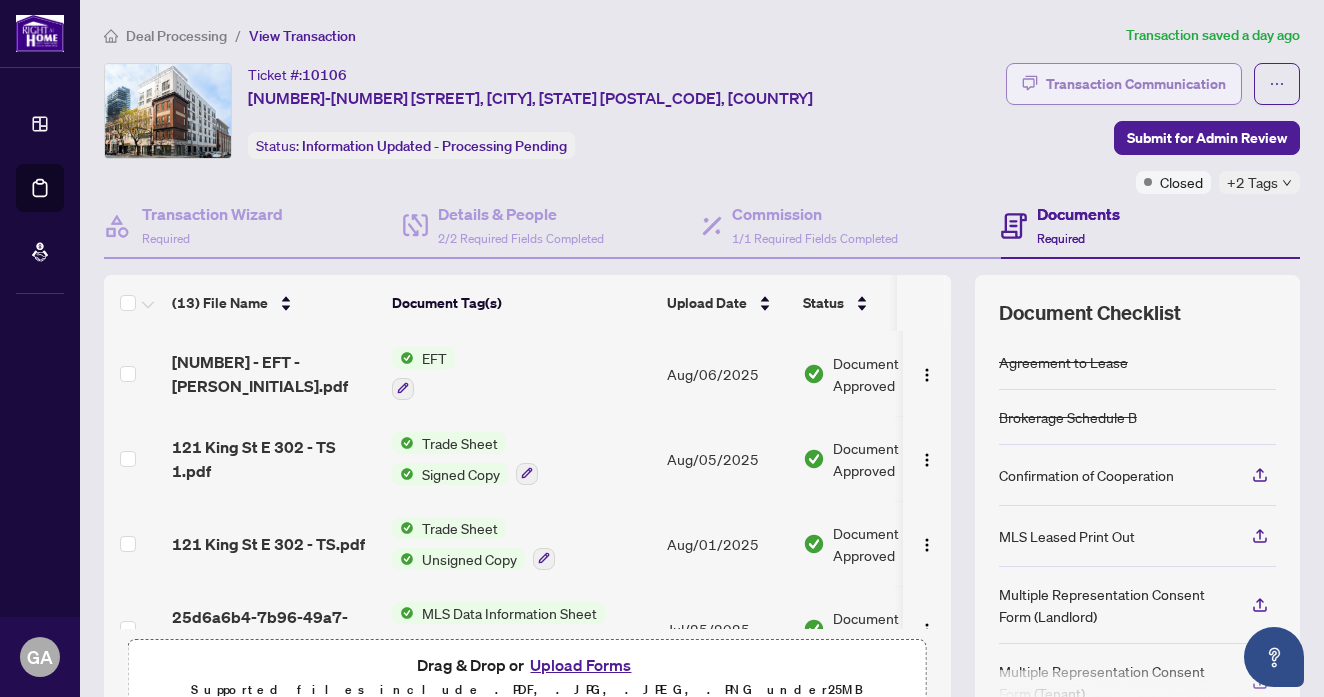 click on "Transaction Communication" at bounding box center (1136, 84) 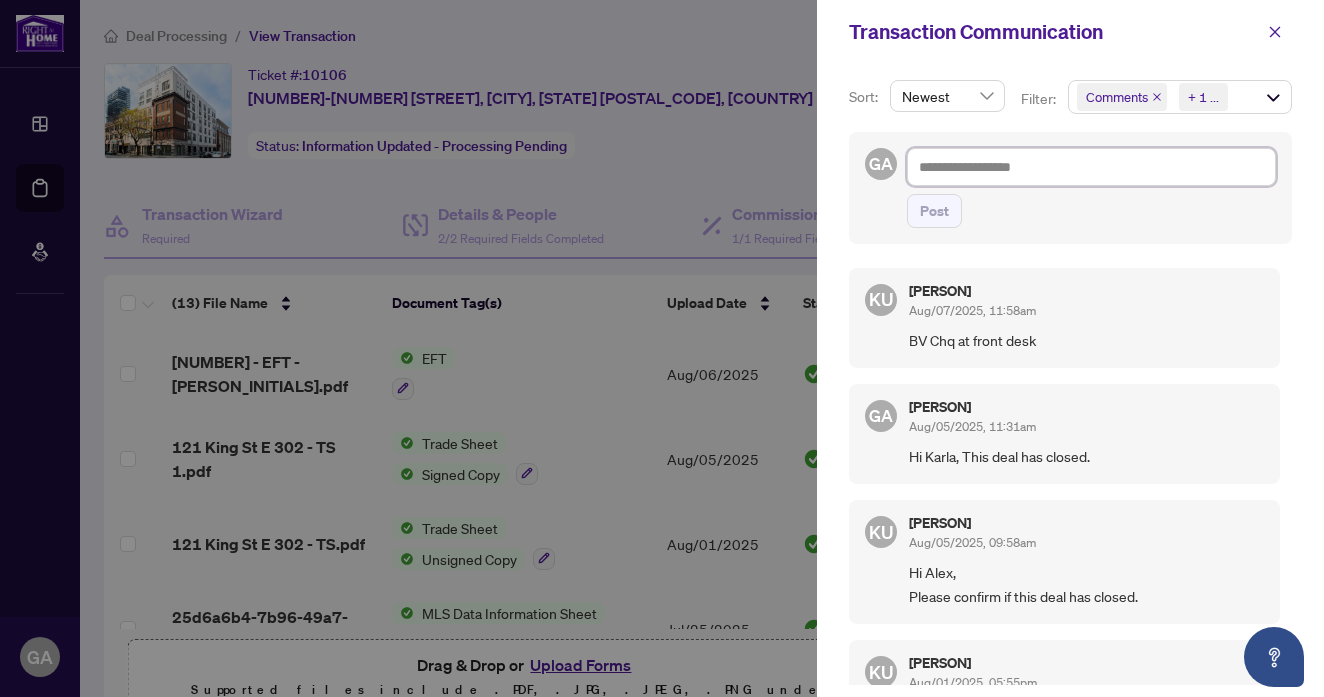 click at bounding box center (1091, 167) 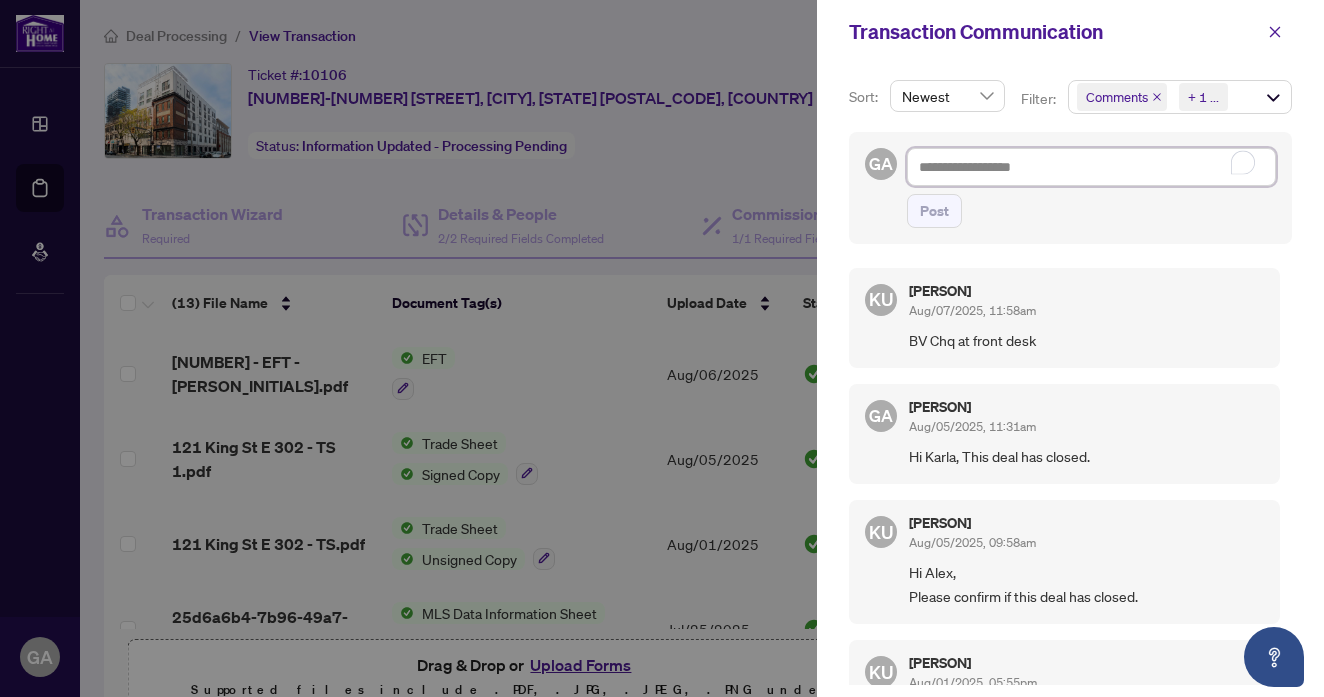 type on "*" 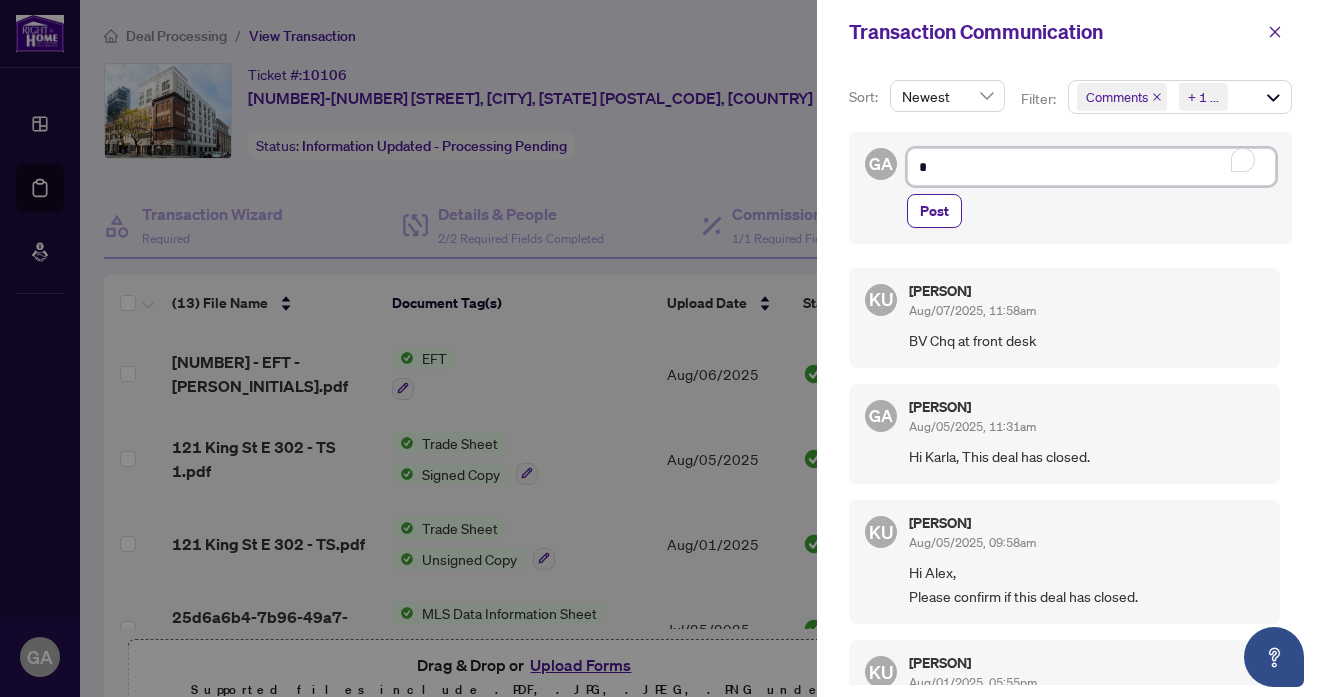 type on "*" 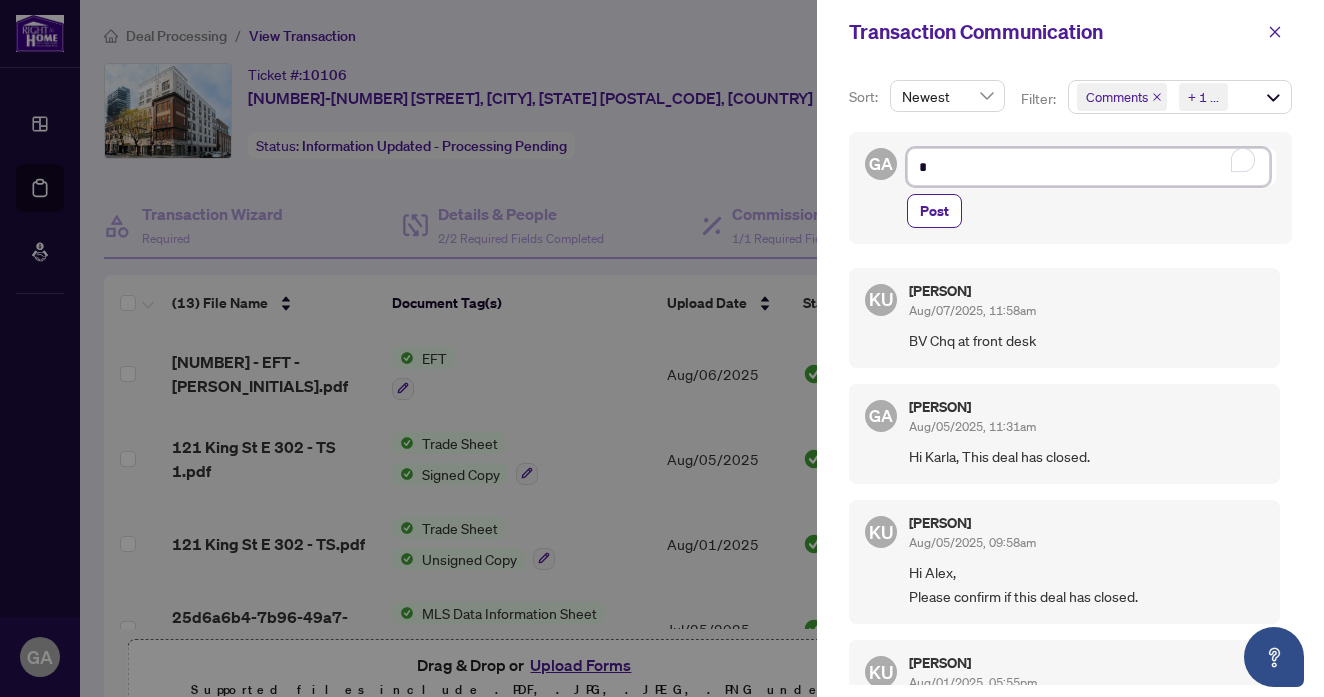 type on "**" 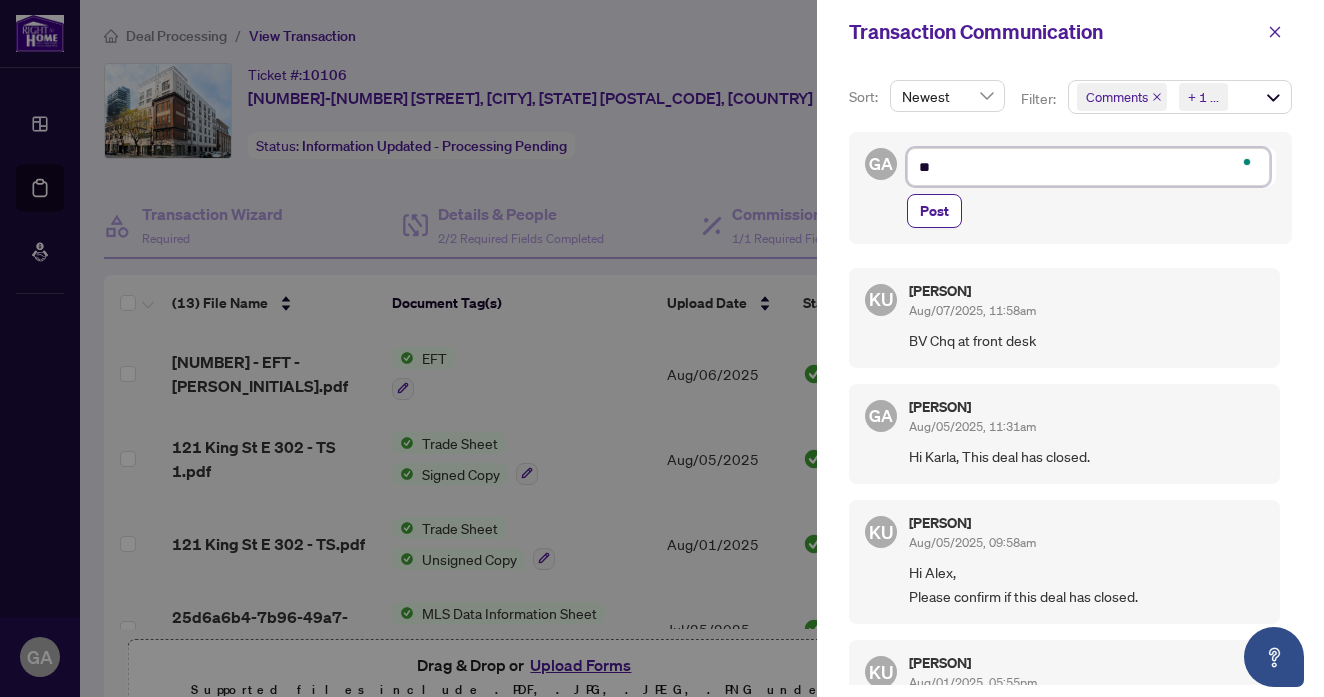 type on "***" 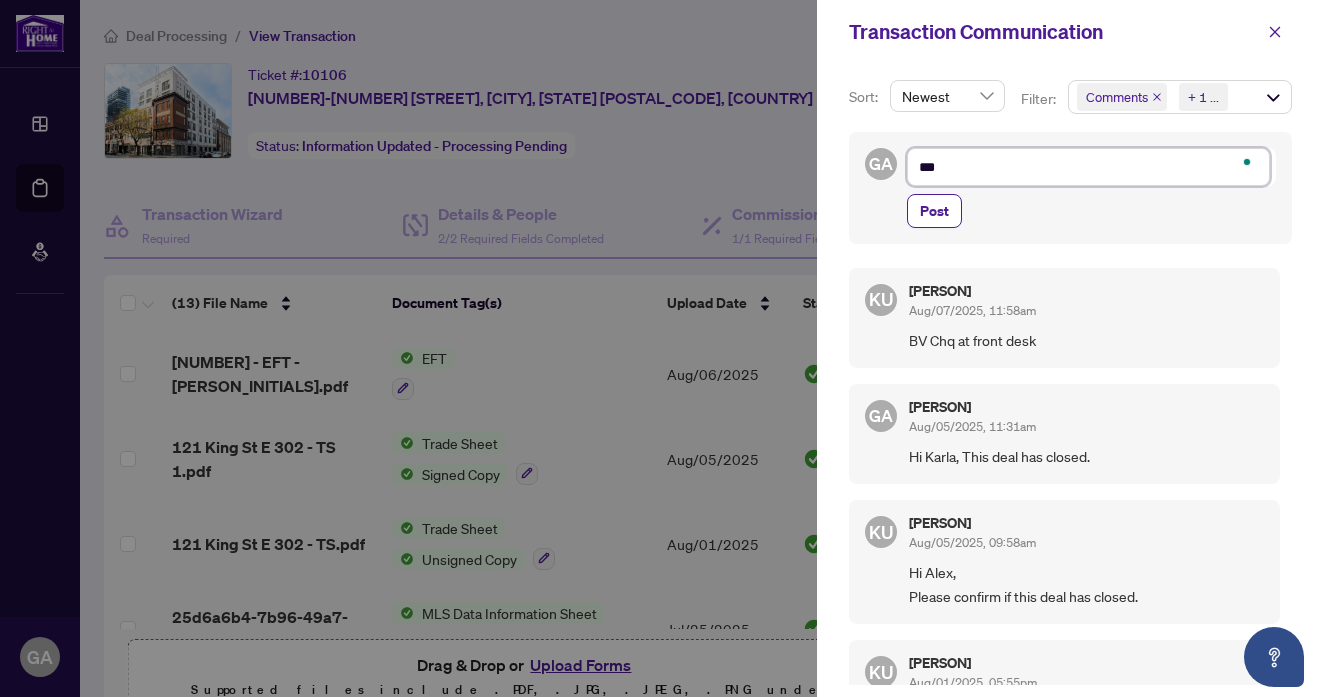 type on "****" 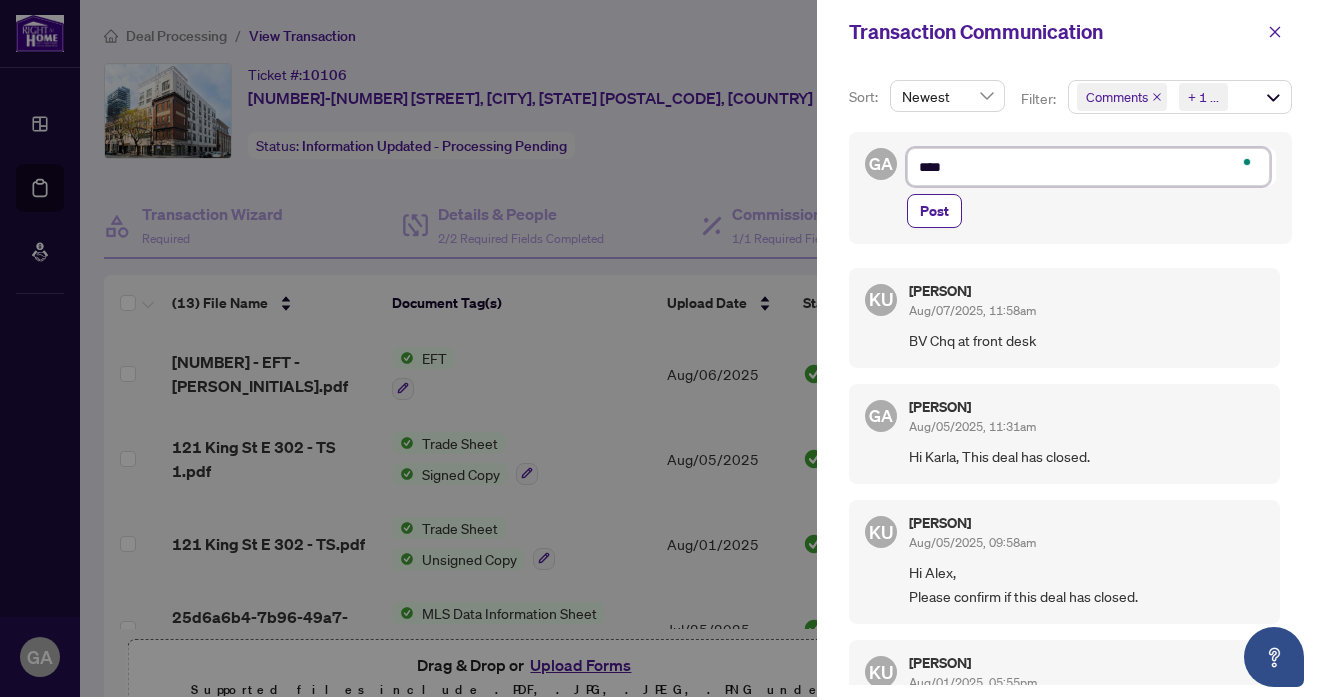 type on "****" 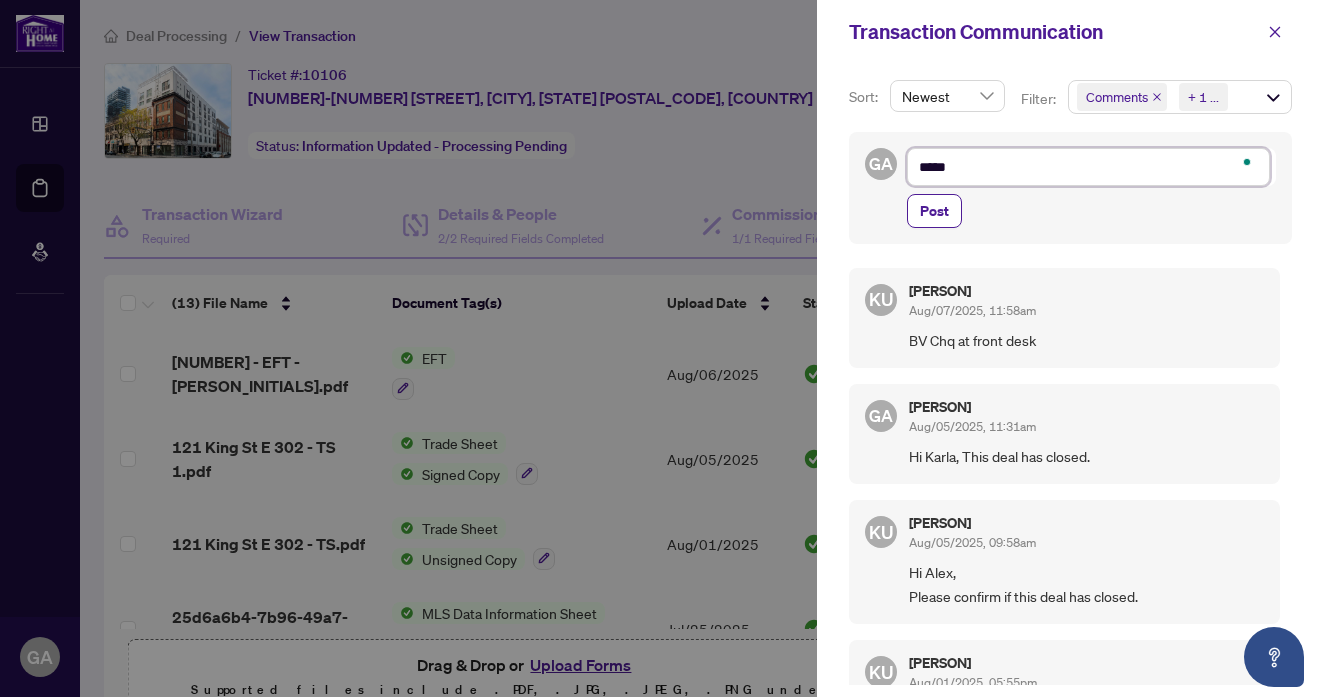 type on "******" 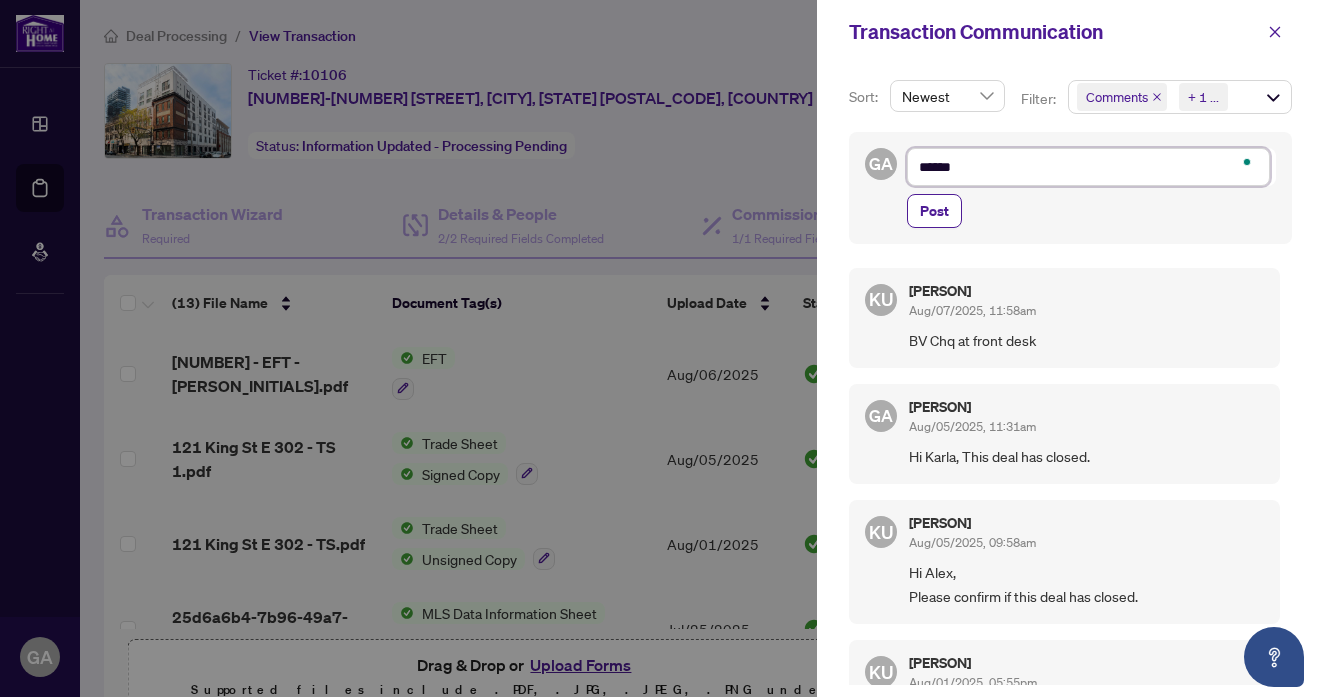 type on "*******" 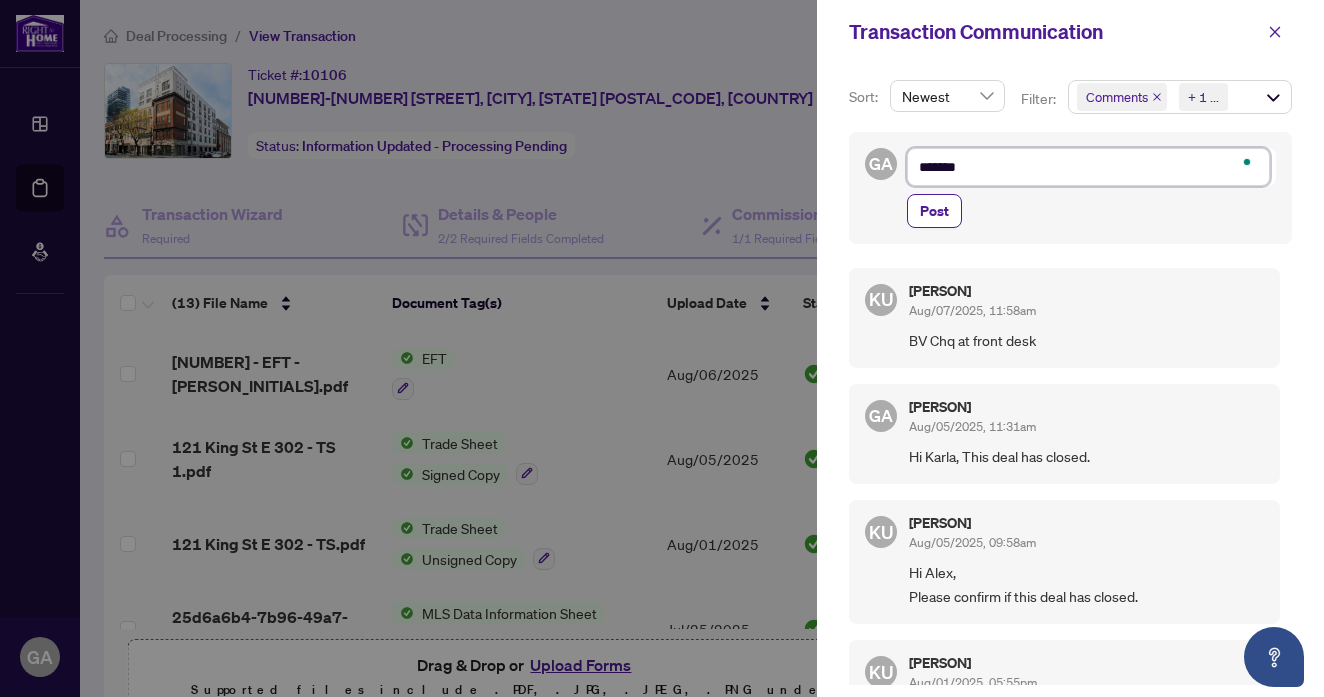 type on "********" 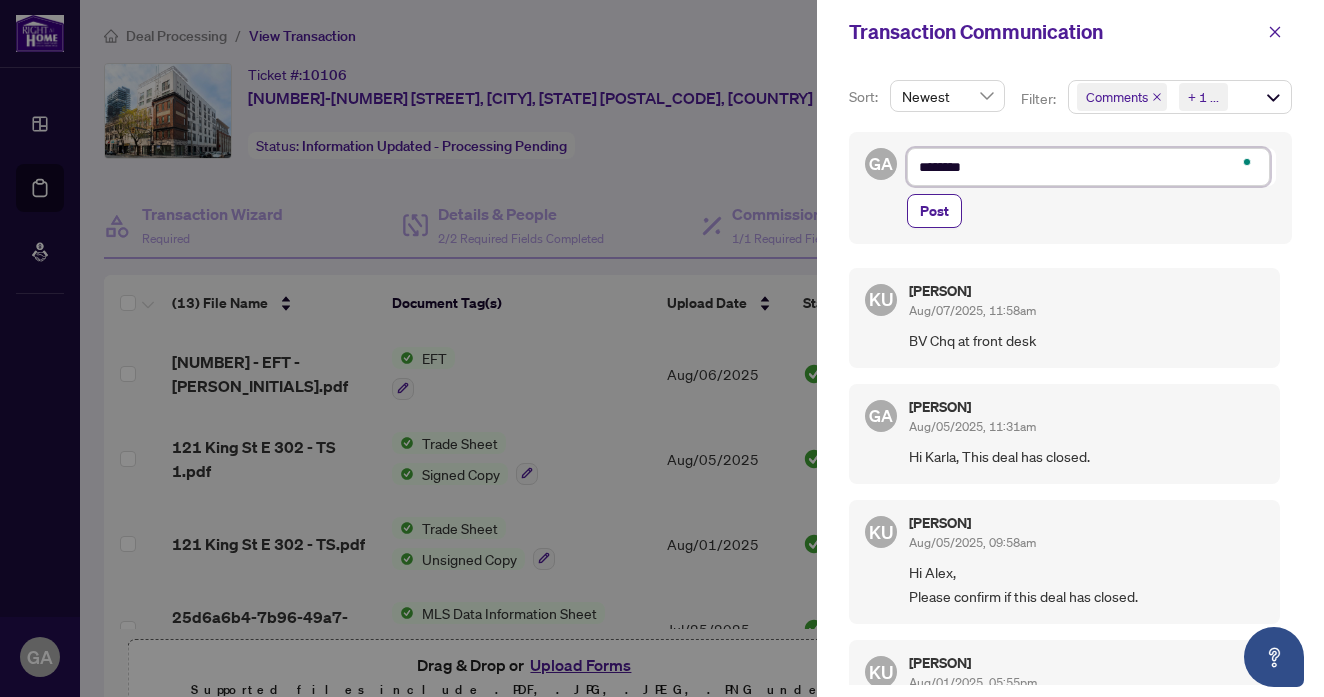 type on "*********" 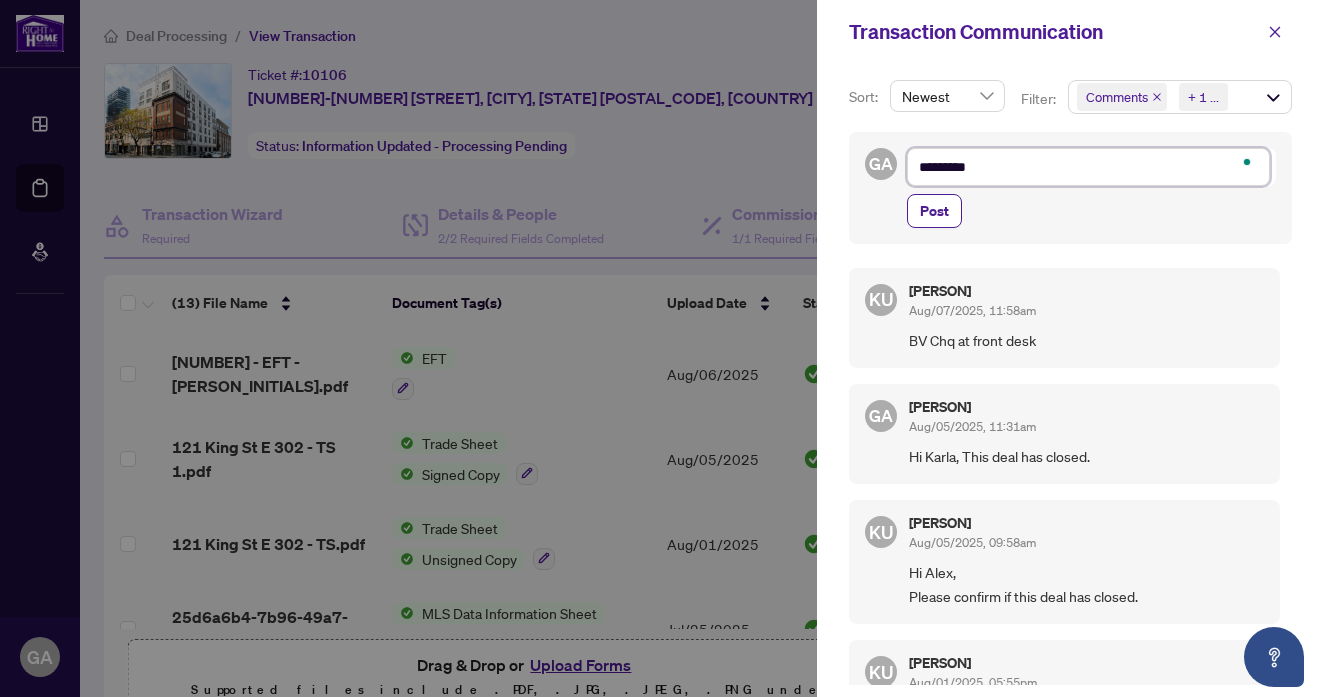 type on "*********" 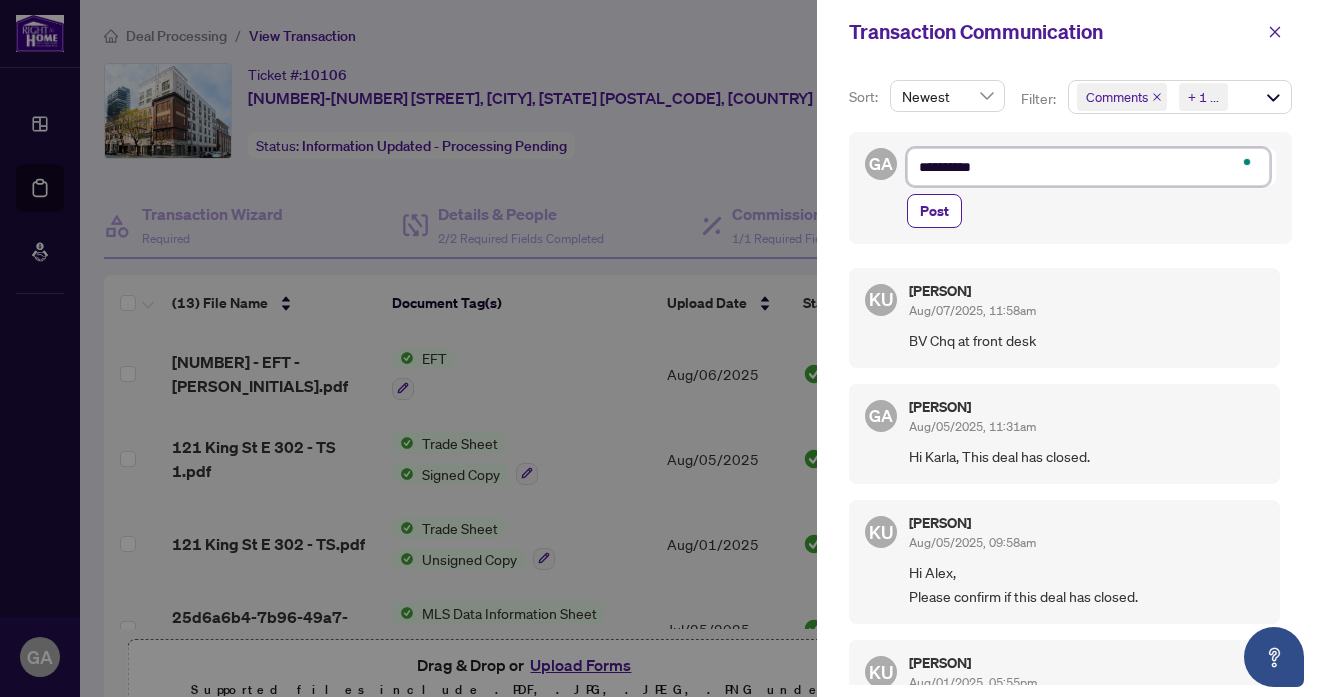type on "**********" 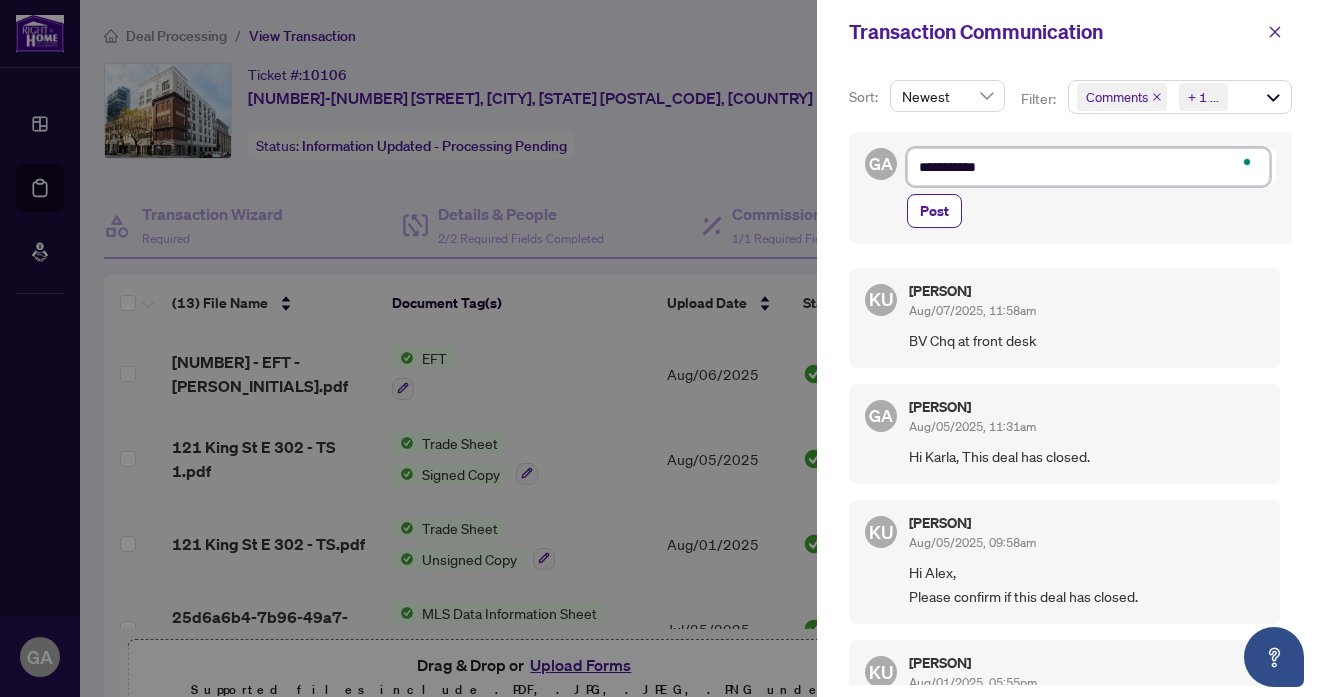 type on "**********" 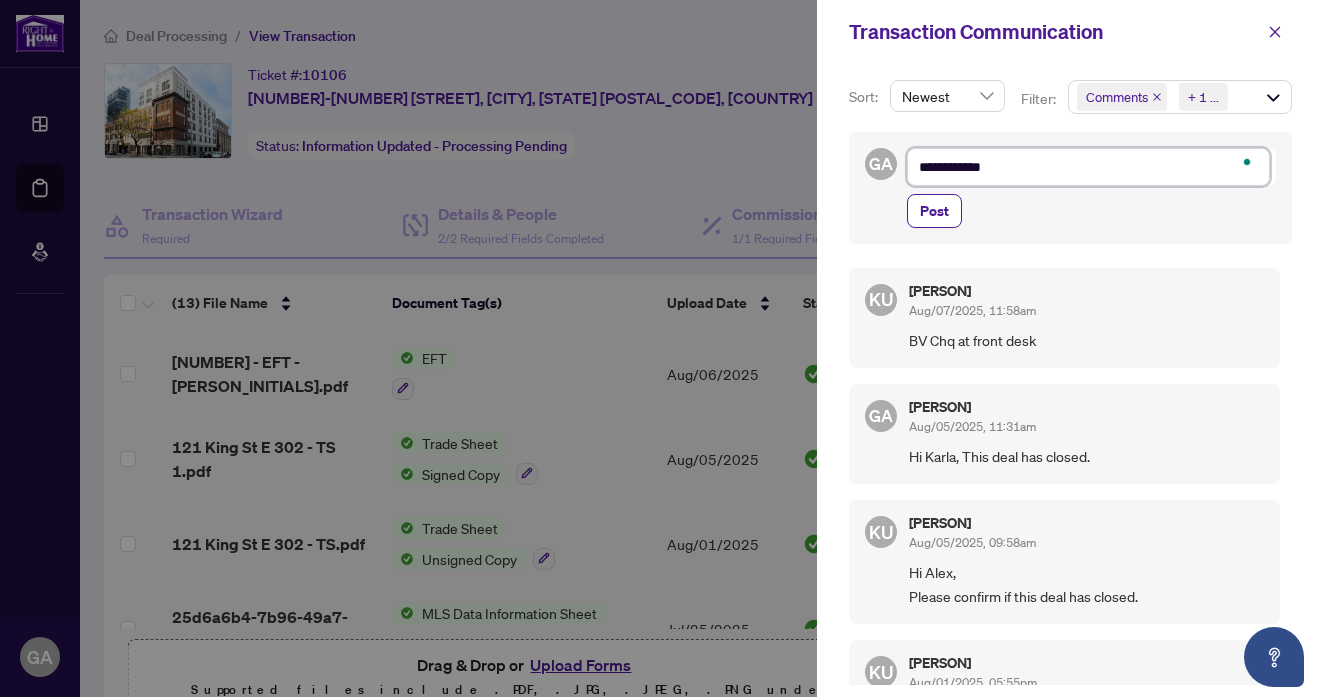 type on "**********" 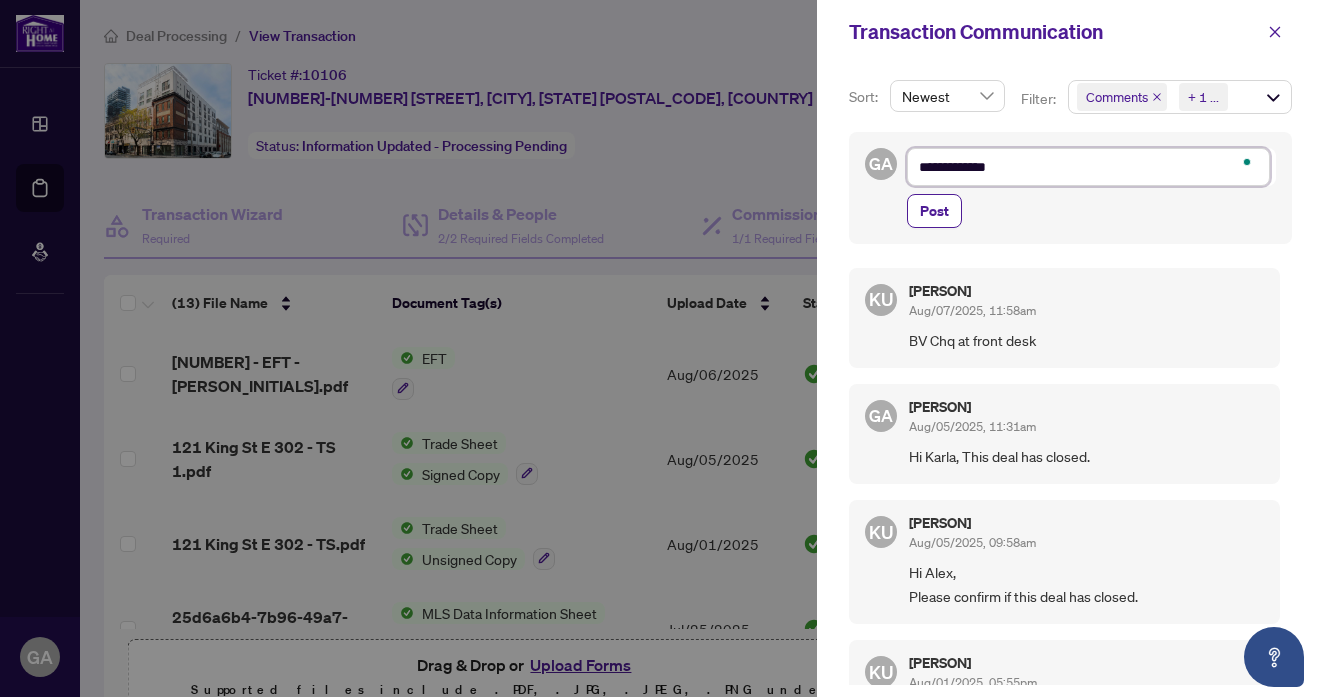 type on "**********" 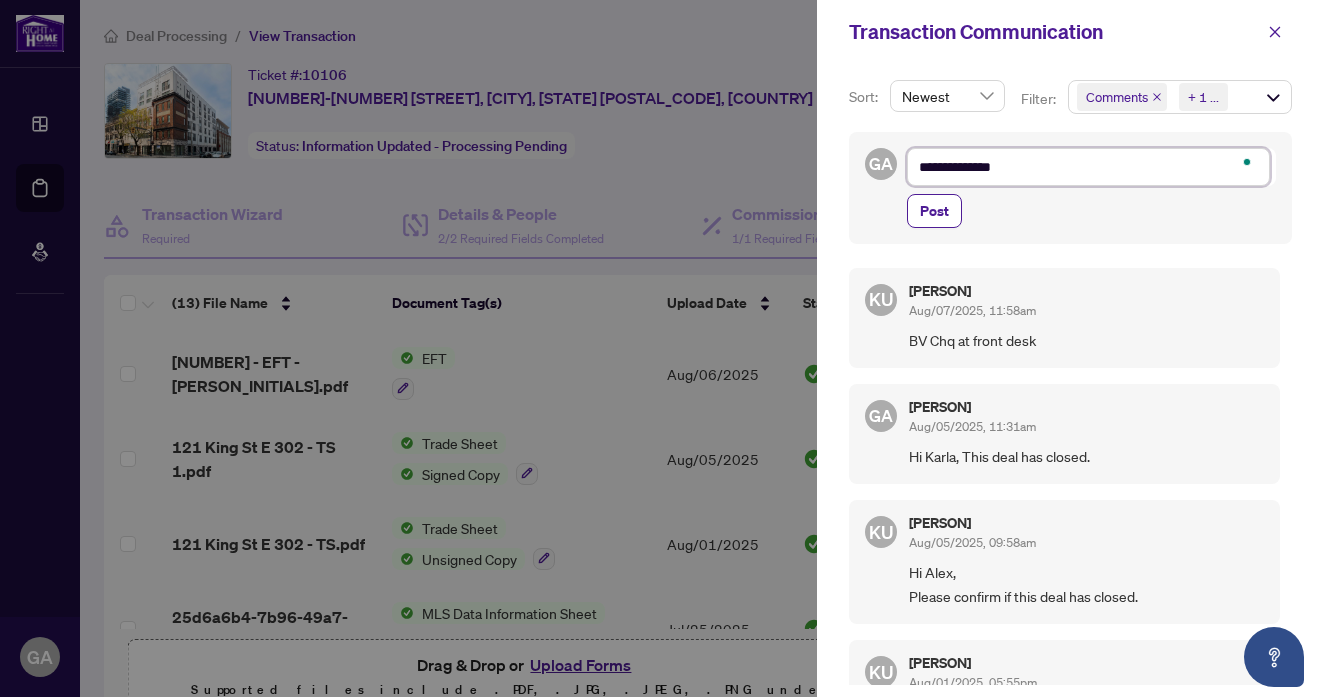 type on "**********" 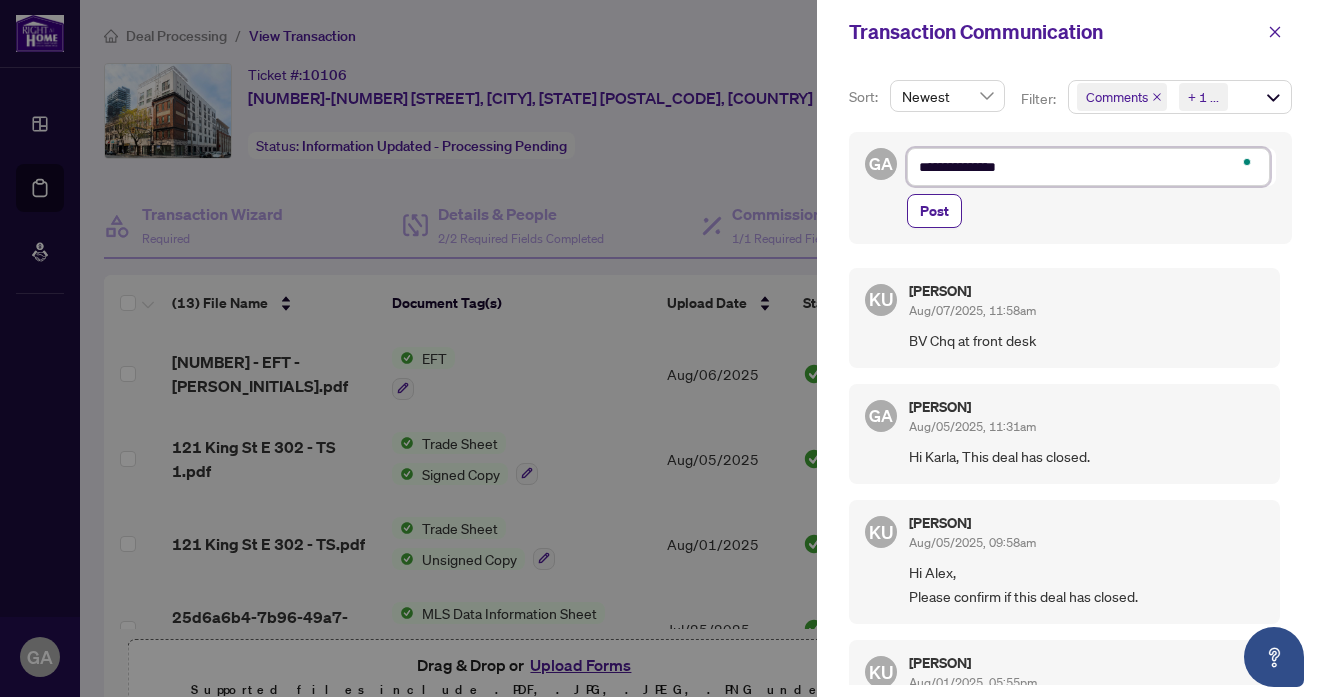type on "**********" 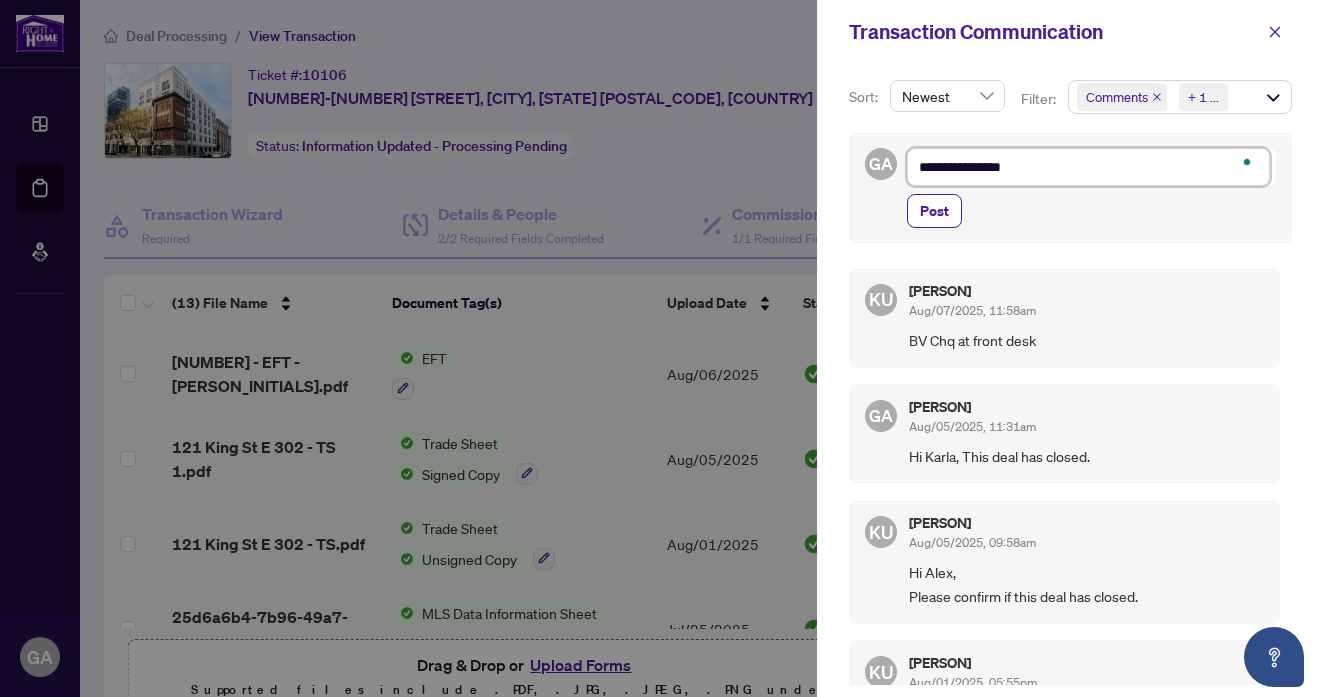 type on "**********" 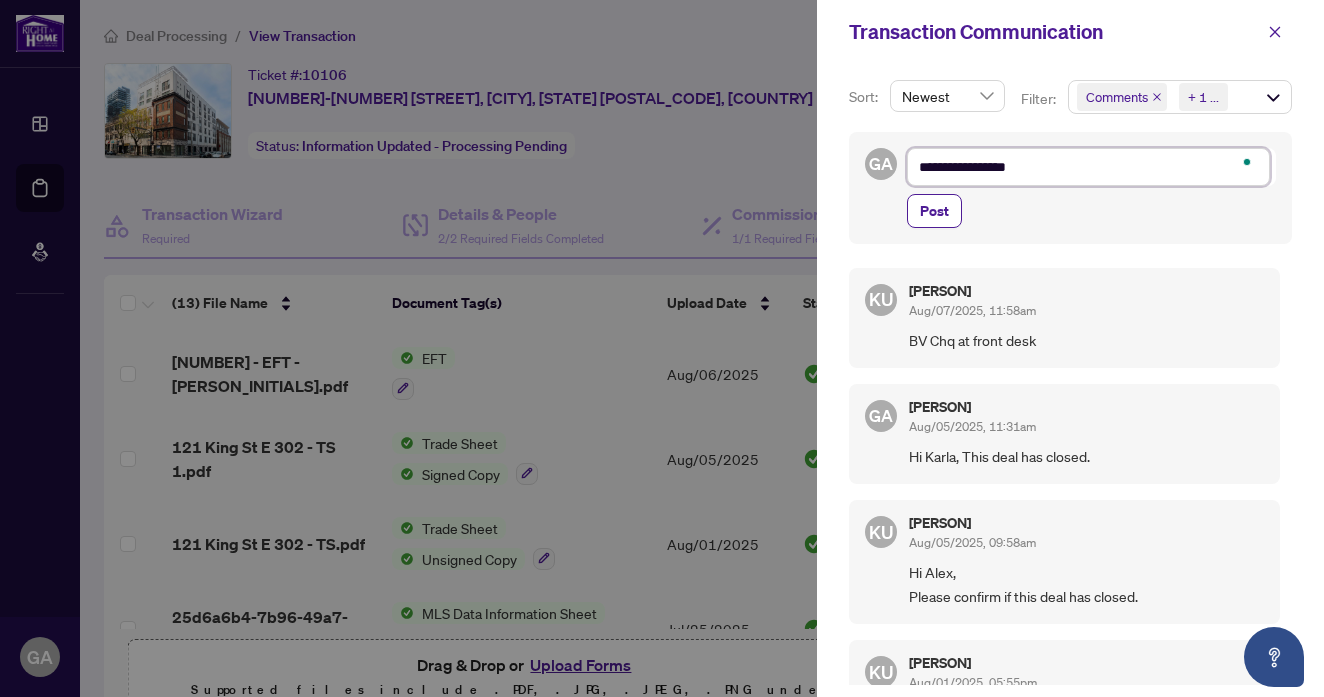 type on "**********" 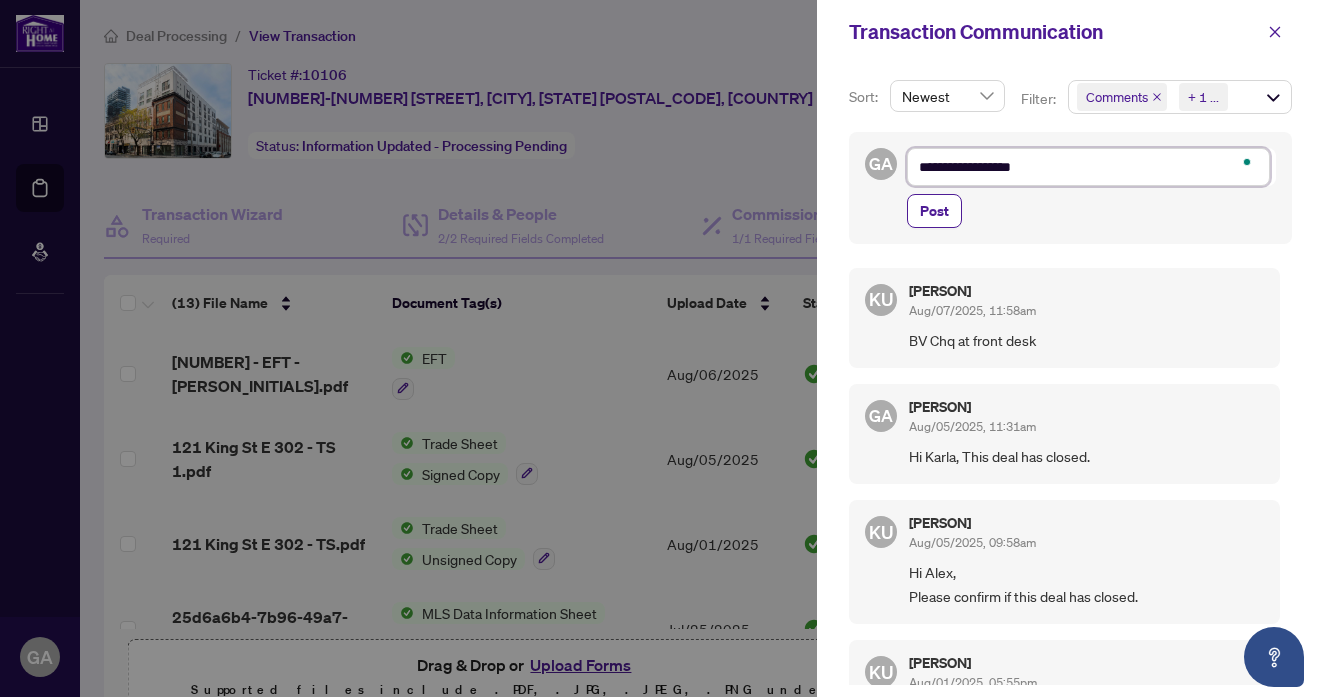 type on "**********" 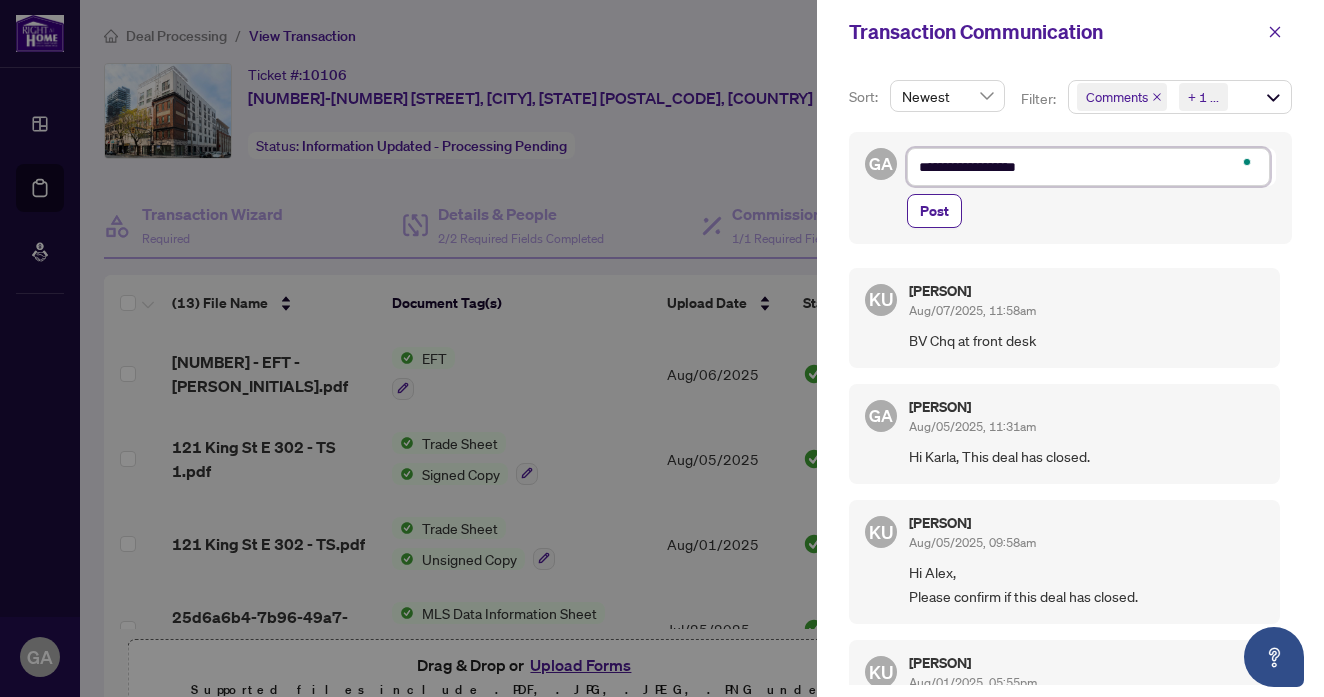 type on "**********" 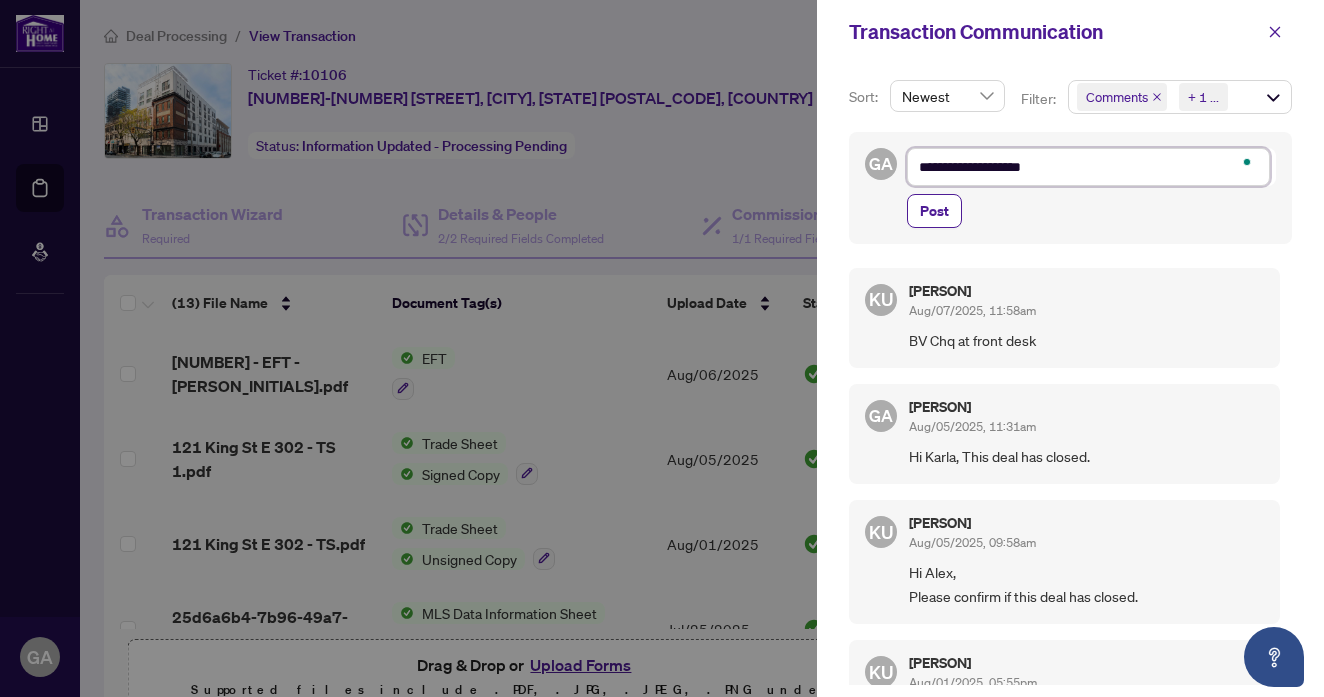 type on "**********" 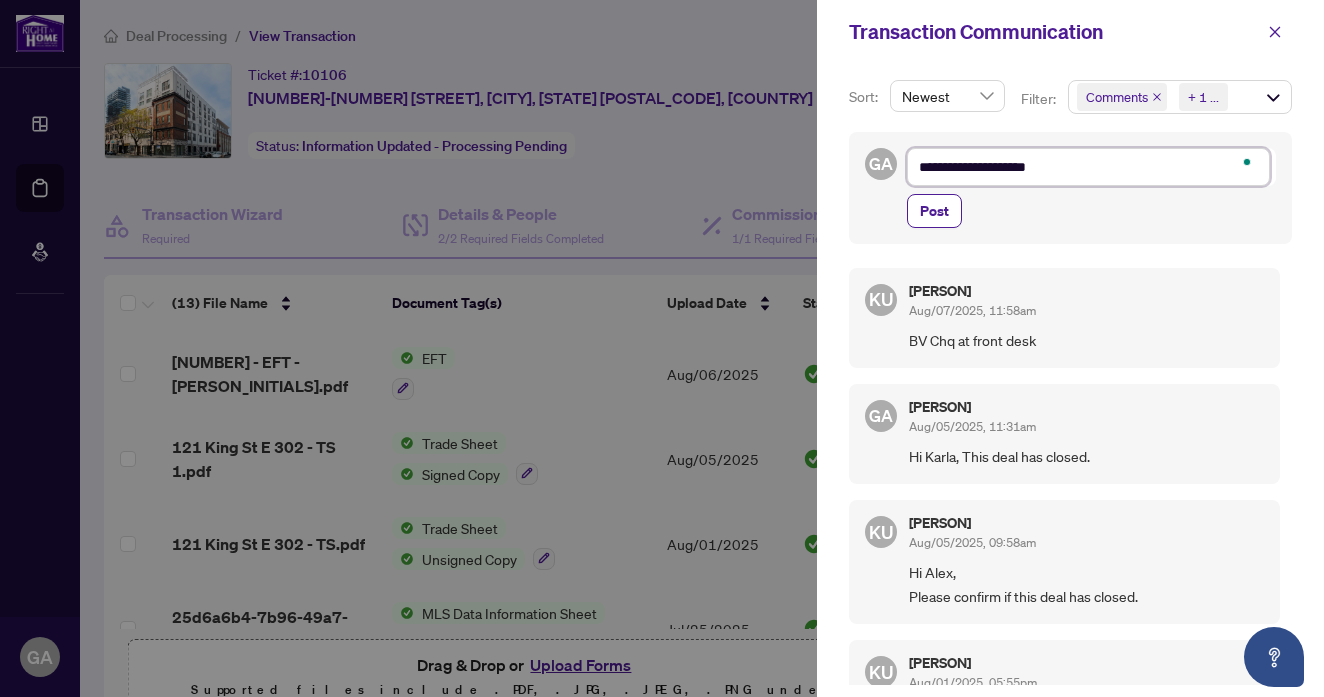type on "**********" 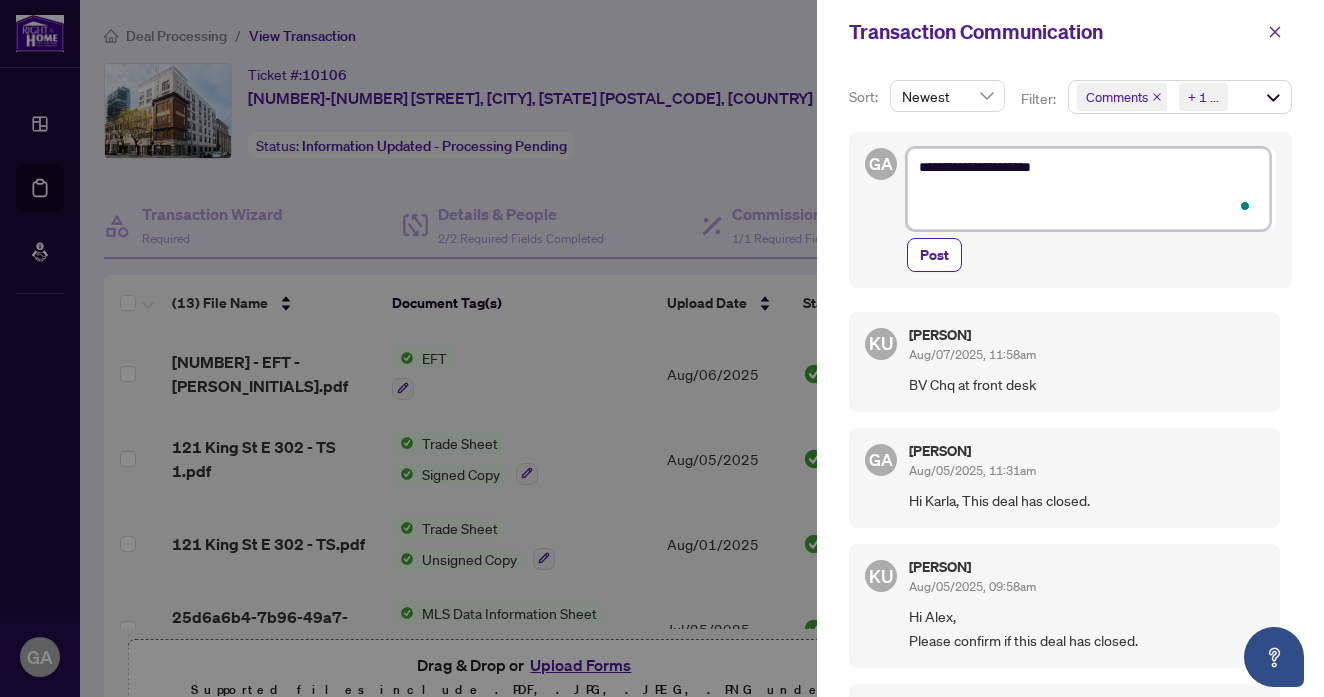 type on "**********" 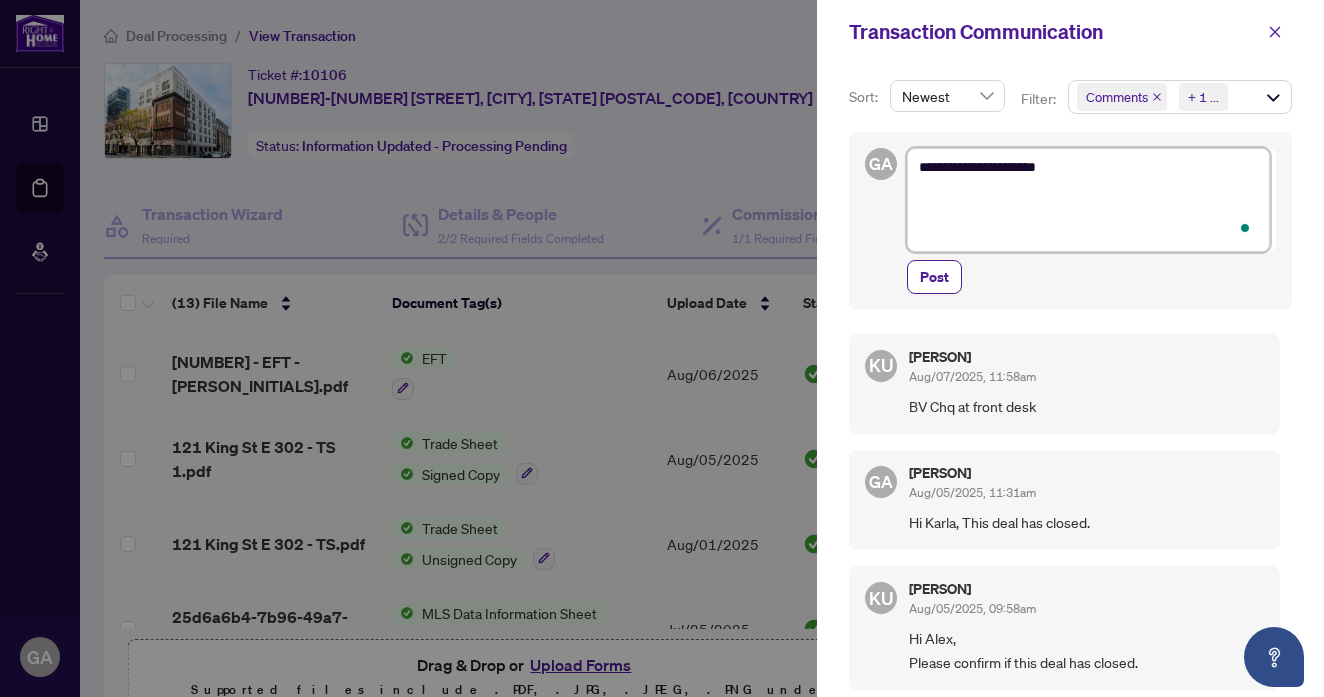 type on "**********" 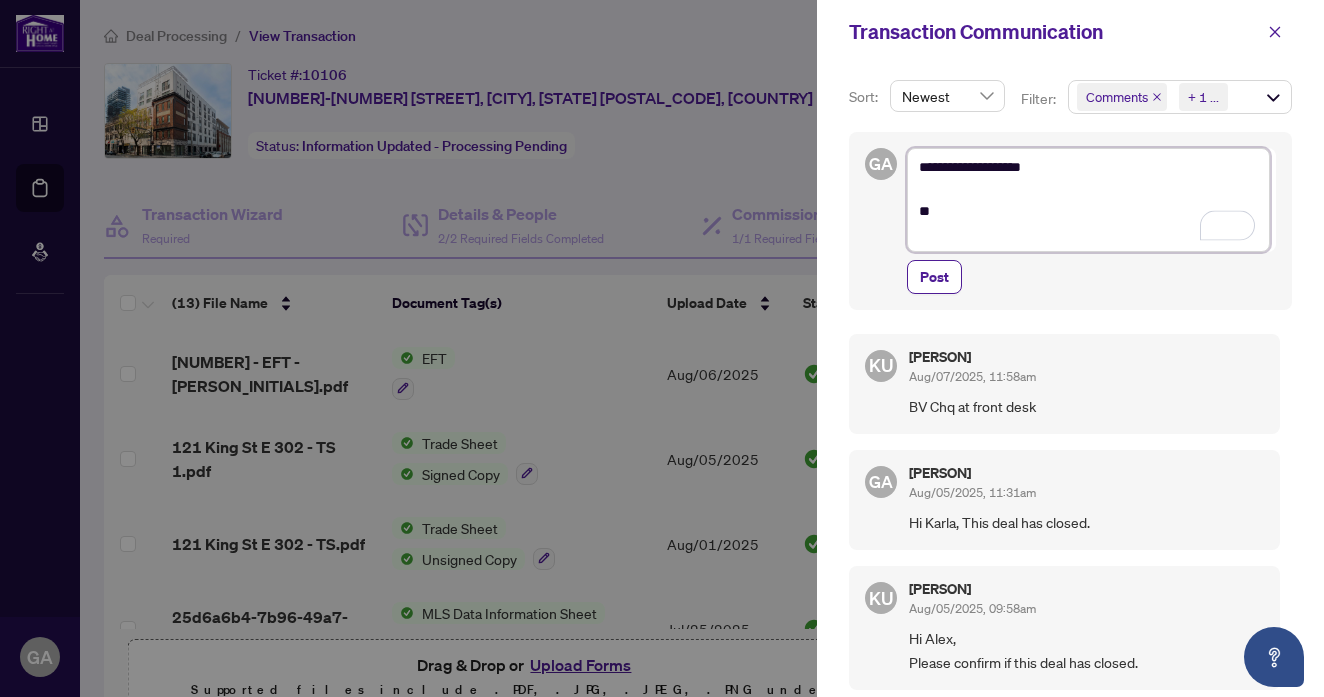 type on "**********" 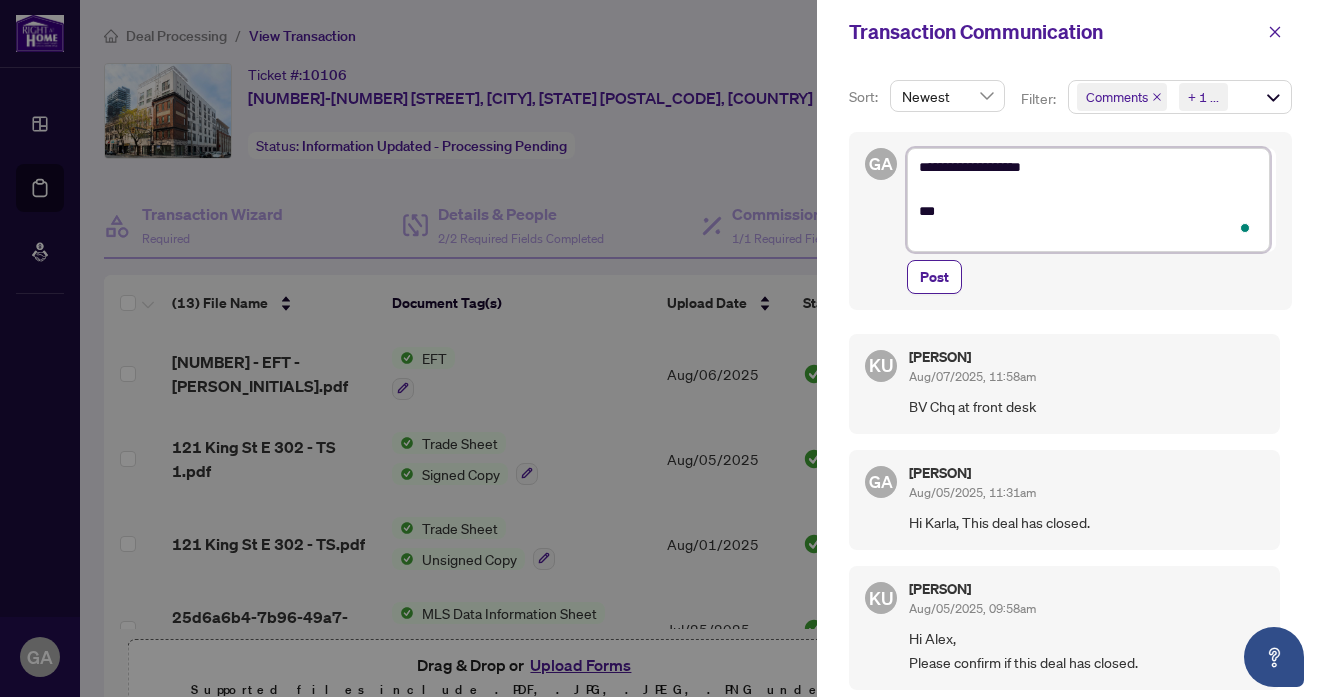 type on "**********" 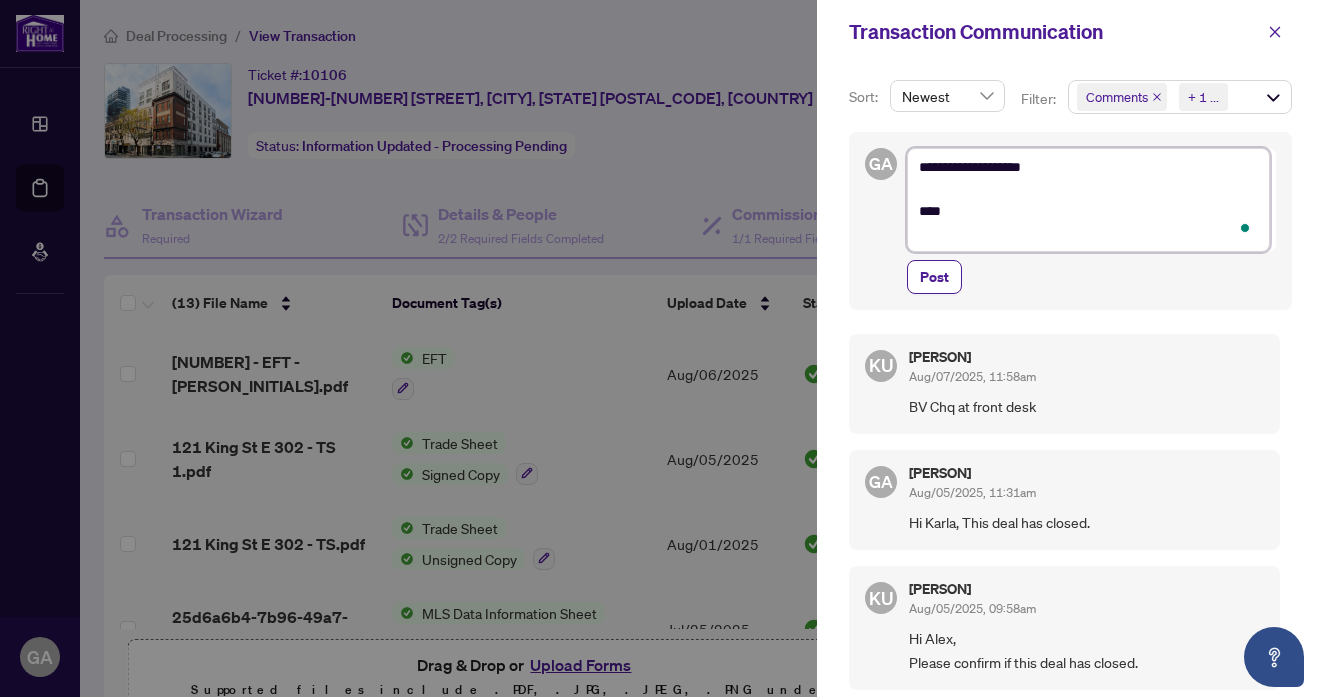 type on "**********" 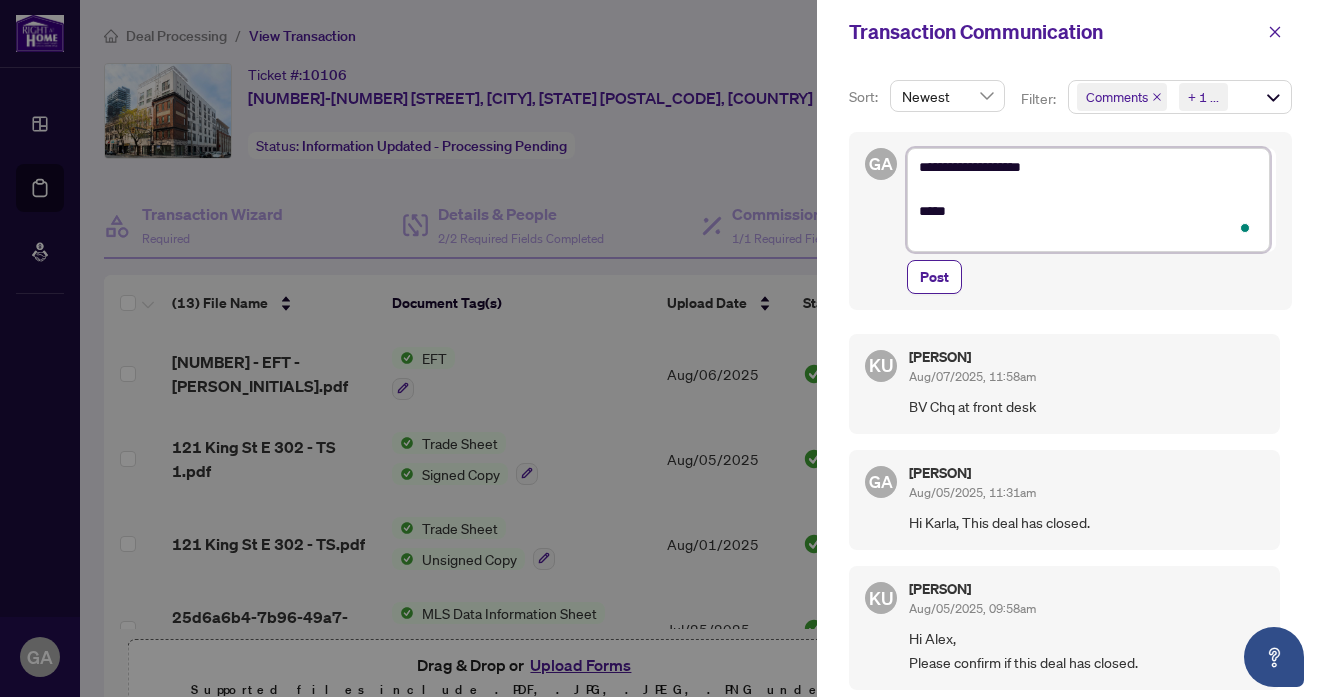 type on "**********" 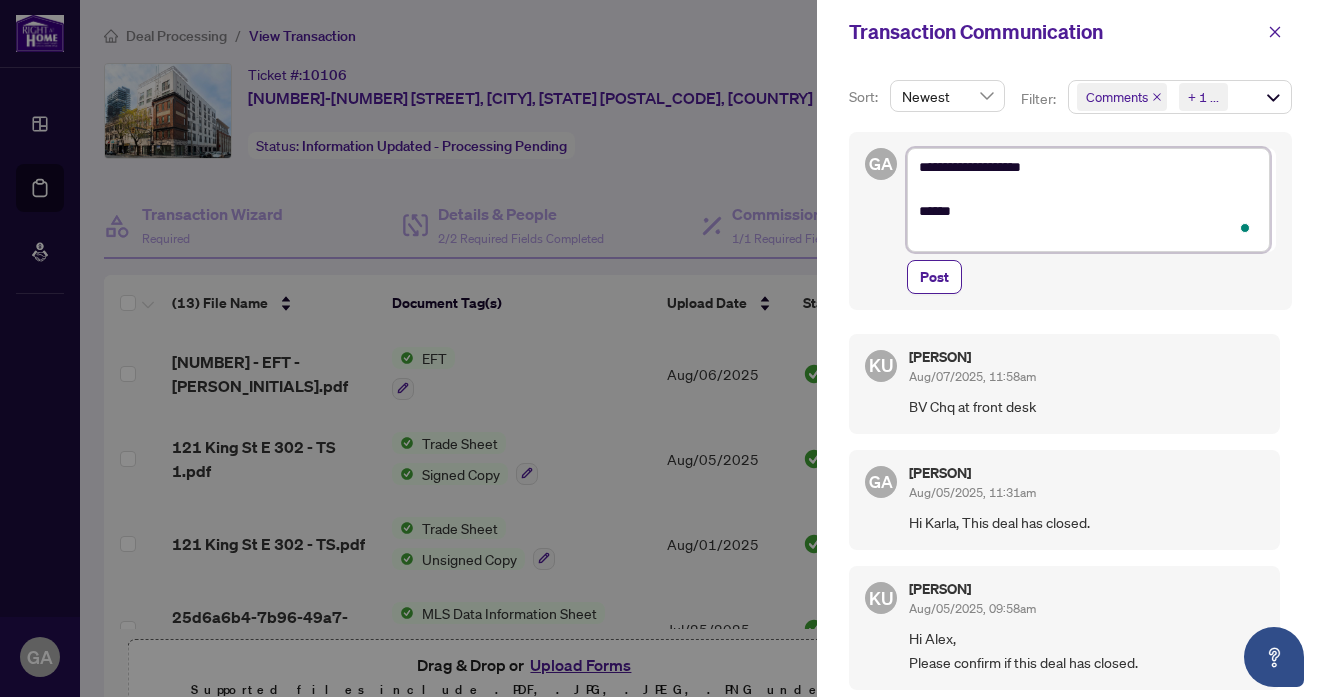 type on "**********" 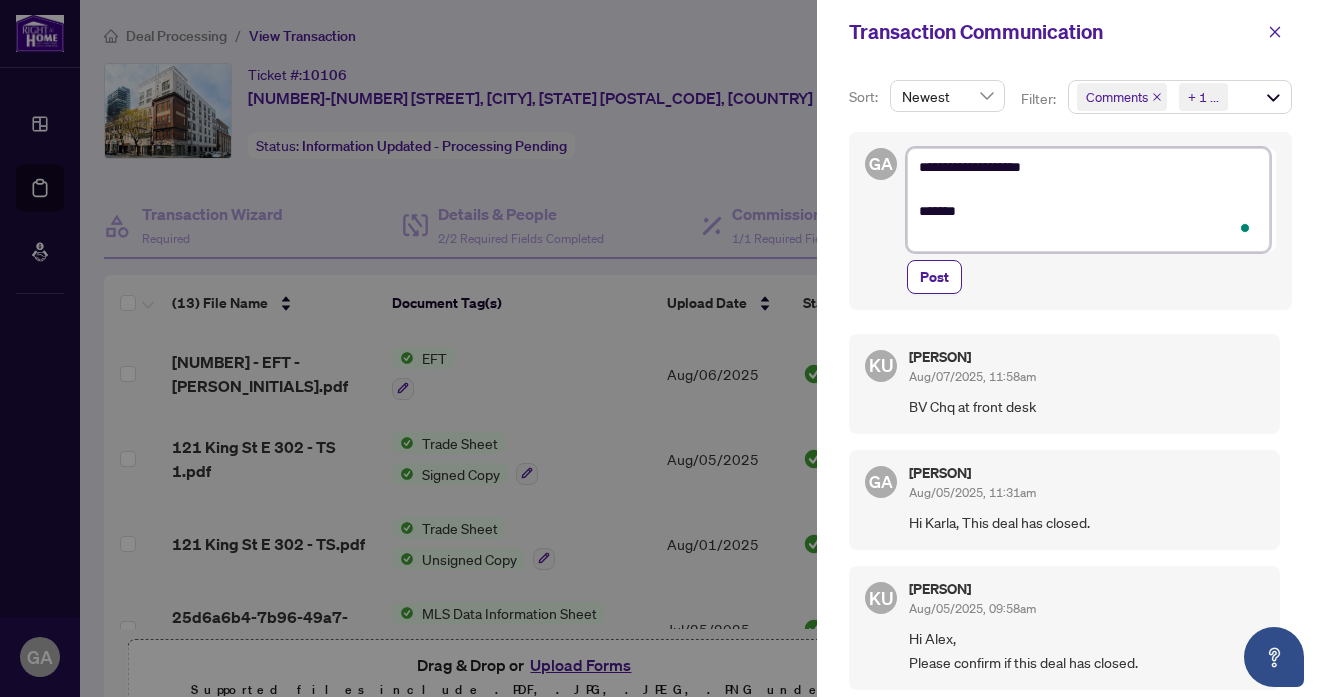 type on "**********" 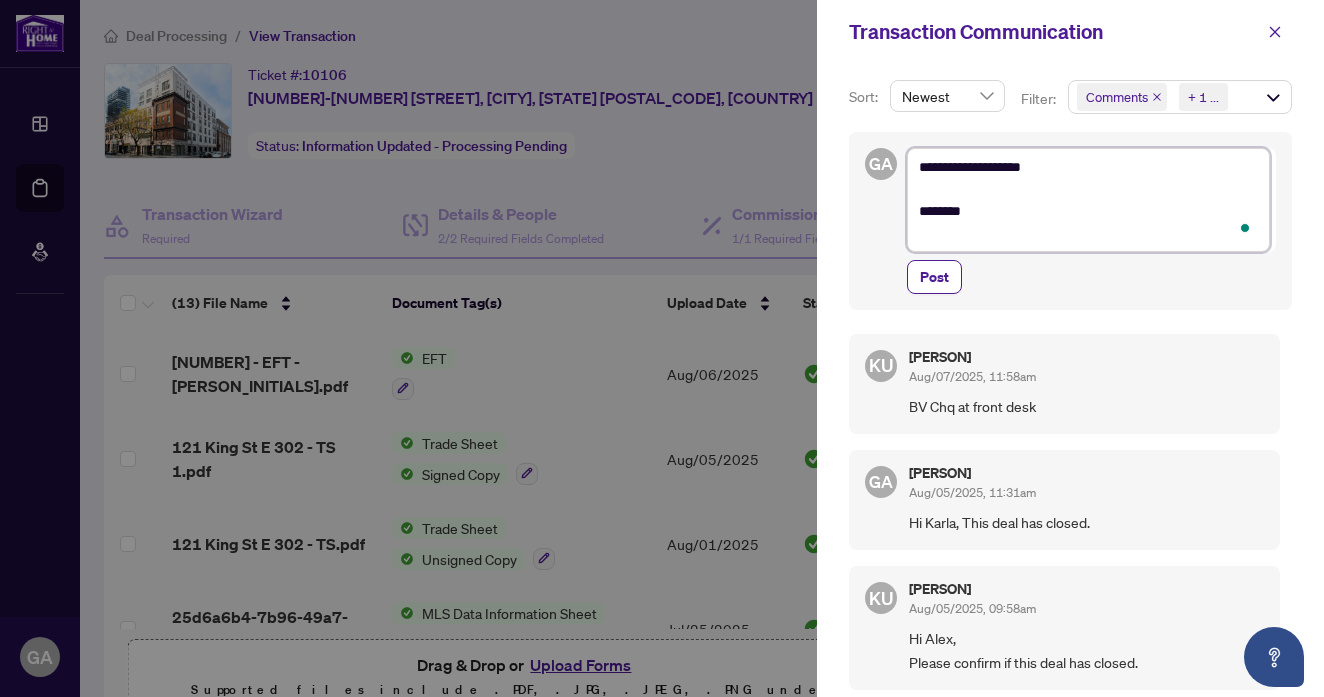 type on "**********" 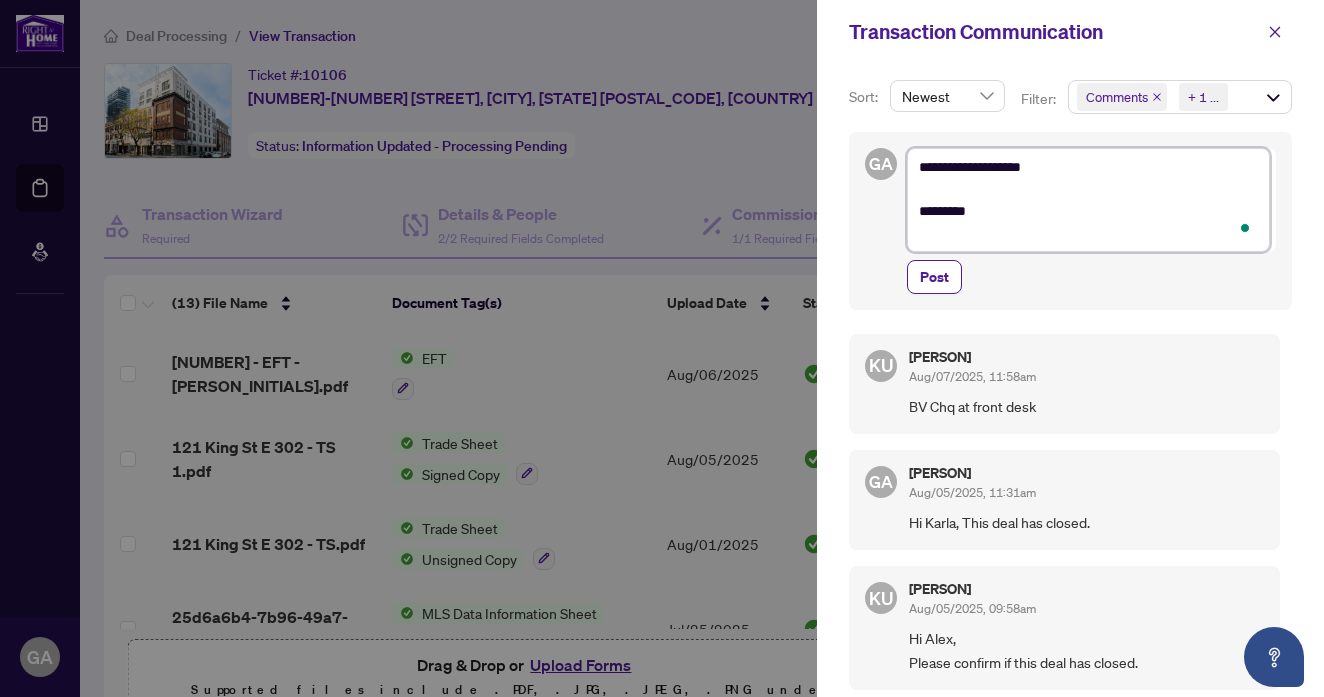 type on "**********" 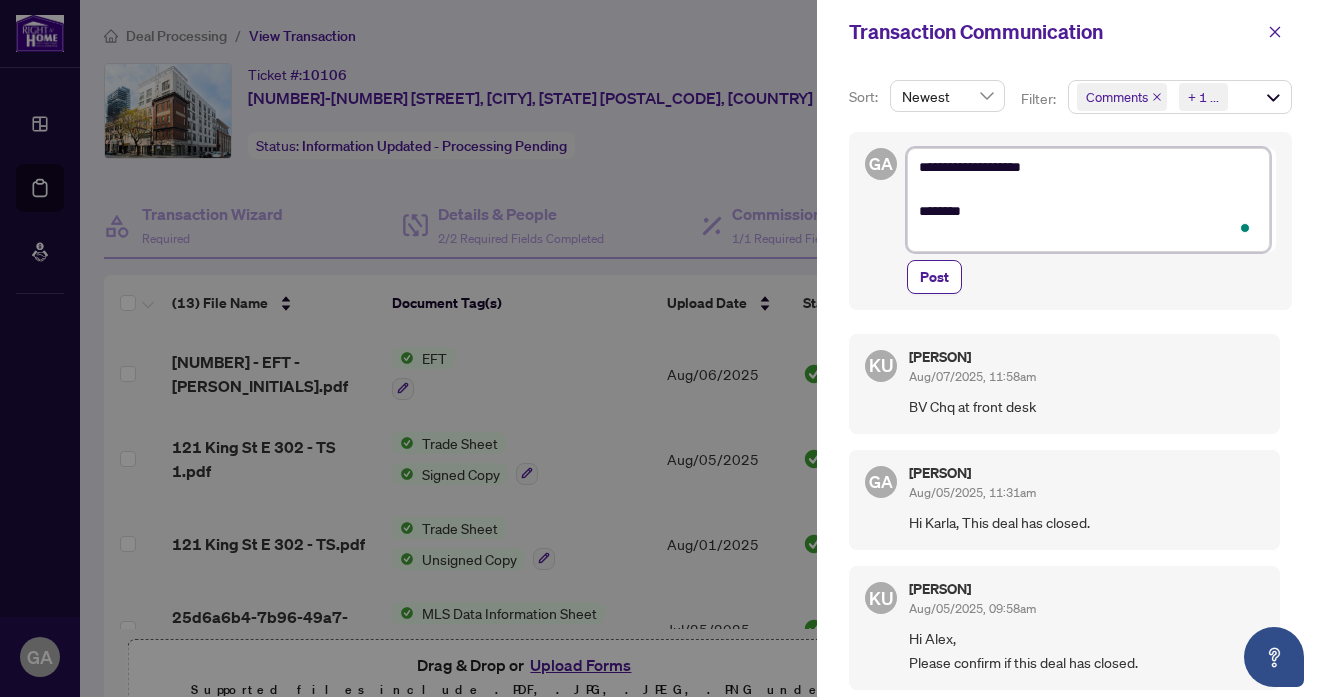 type on "**********" 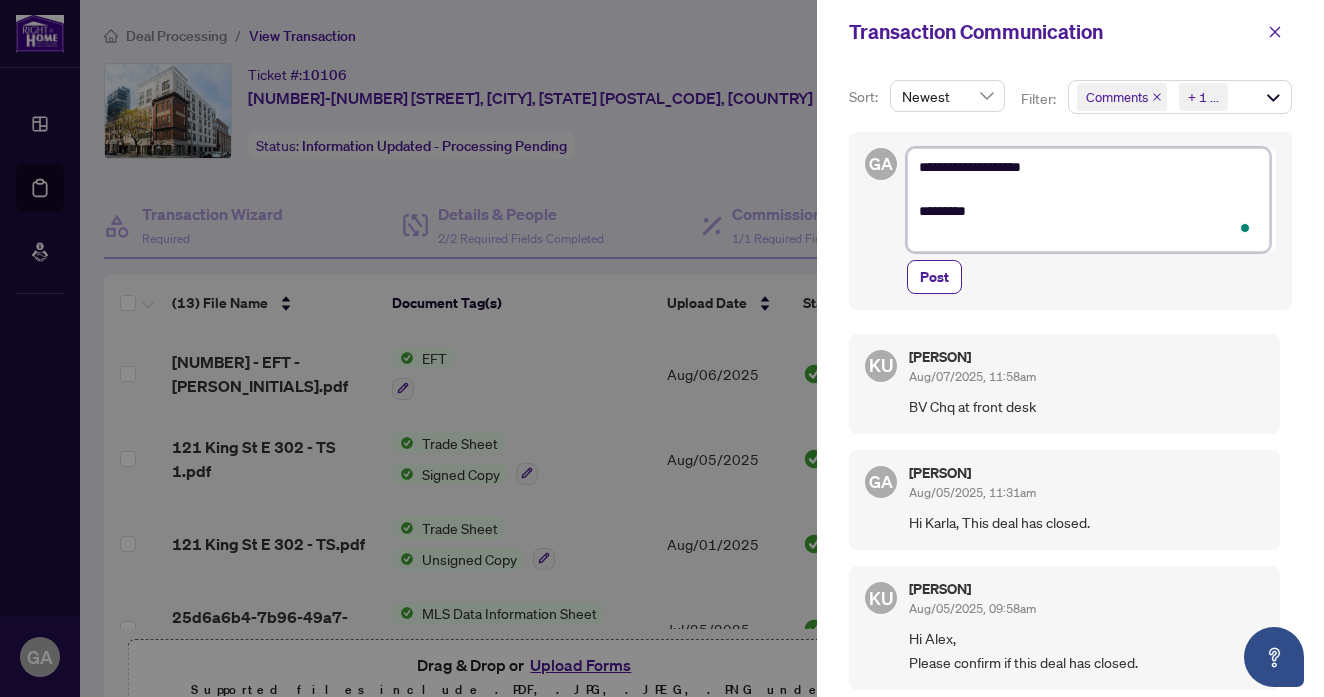 type on "**********" 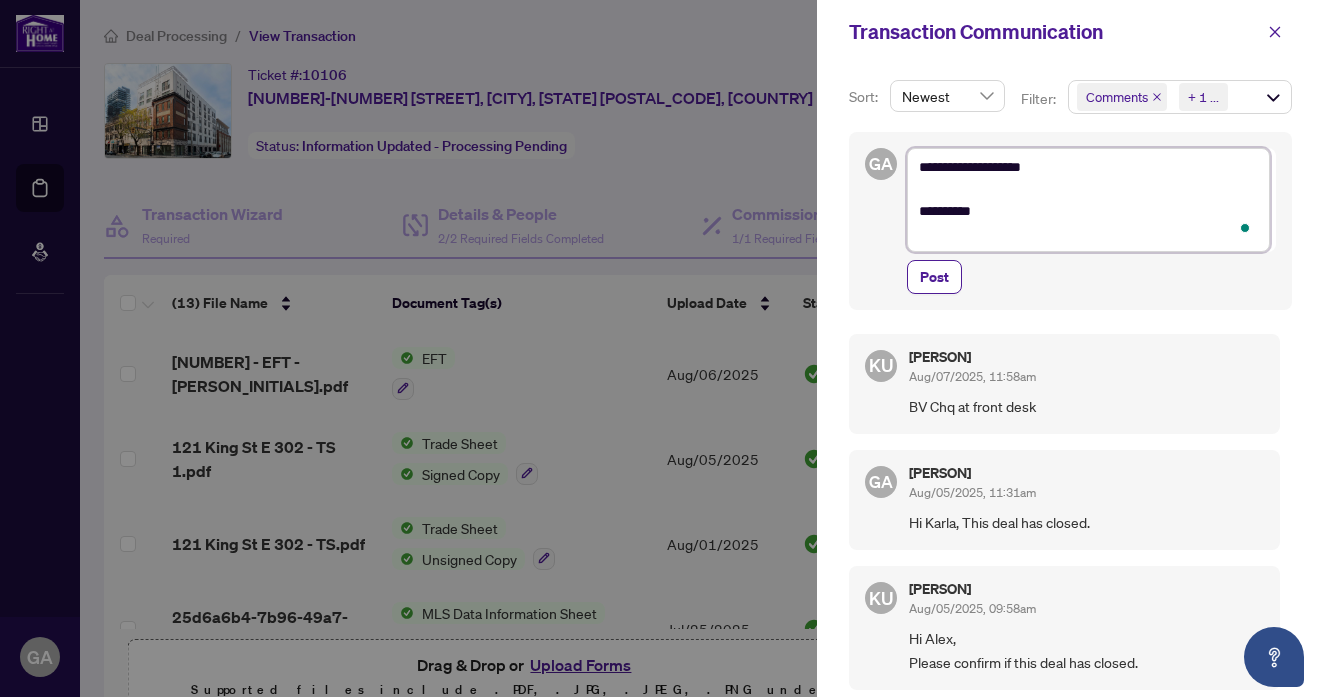 type on "**********" 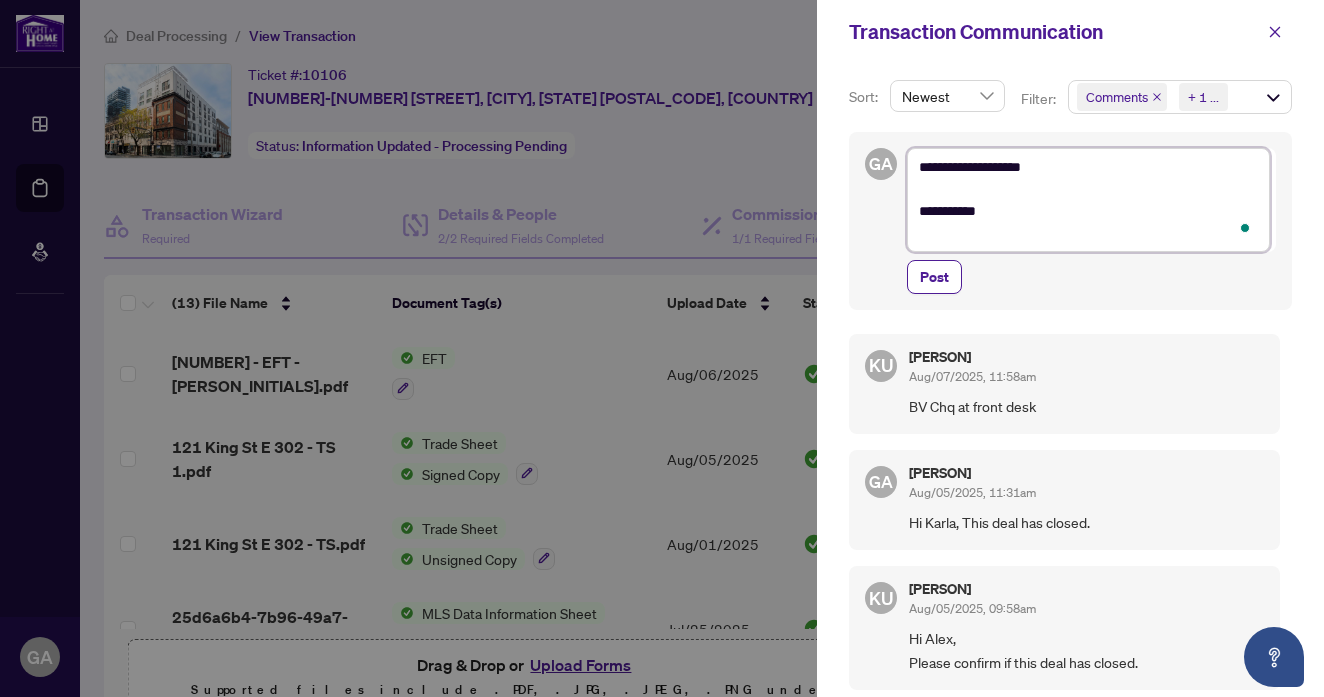 type on "**********" 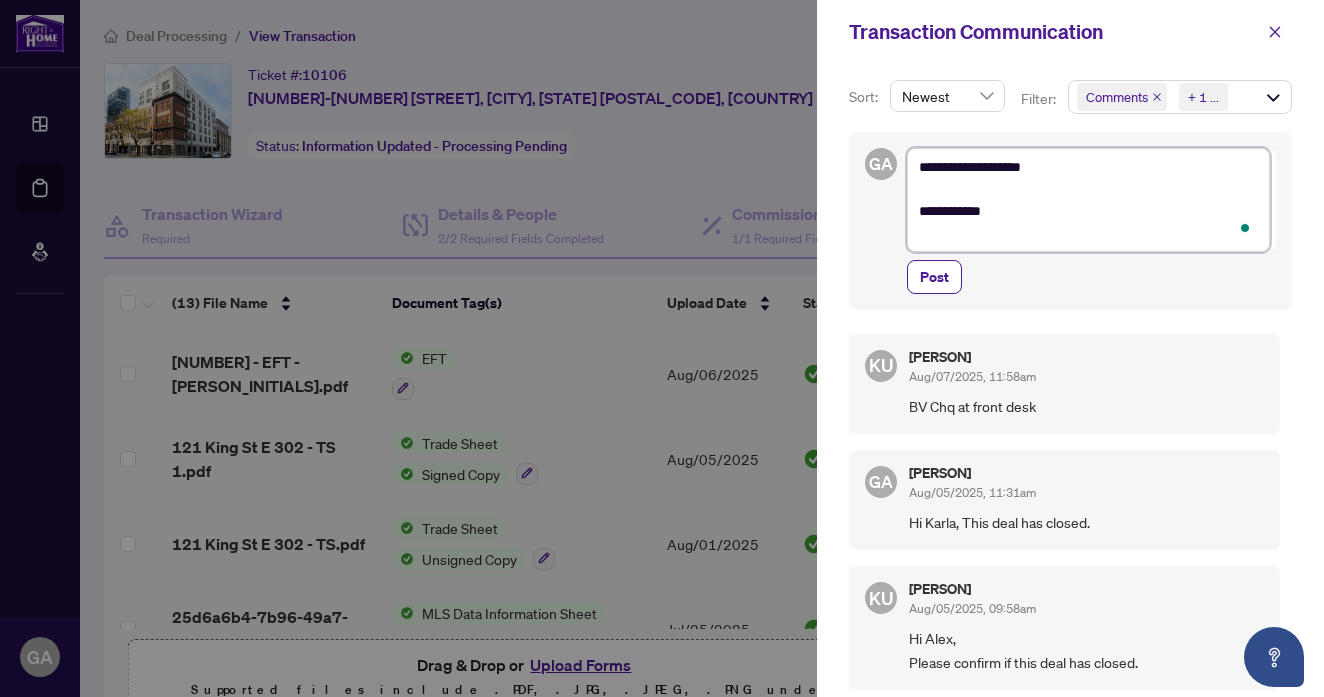 type on "**********" 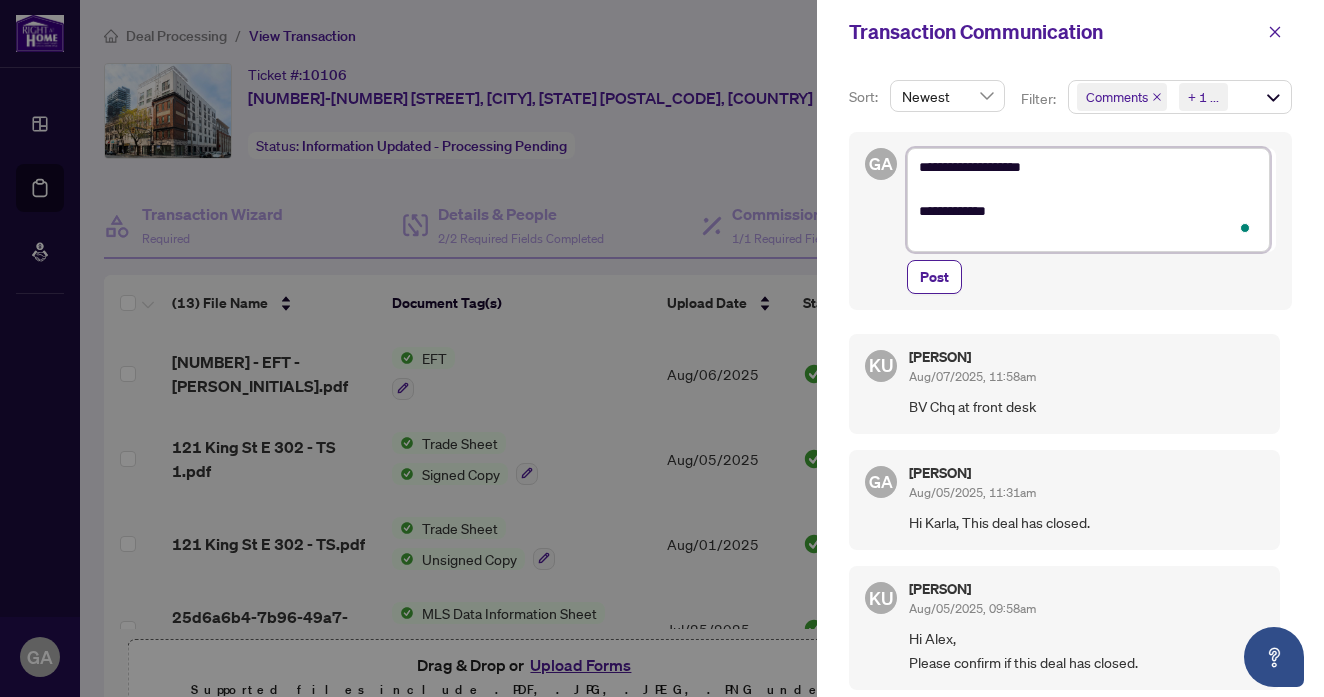 type on "**********" 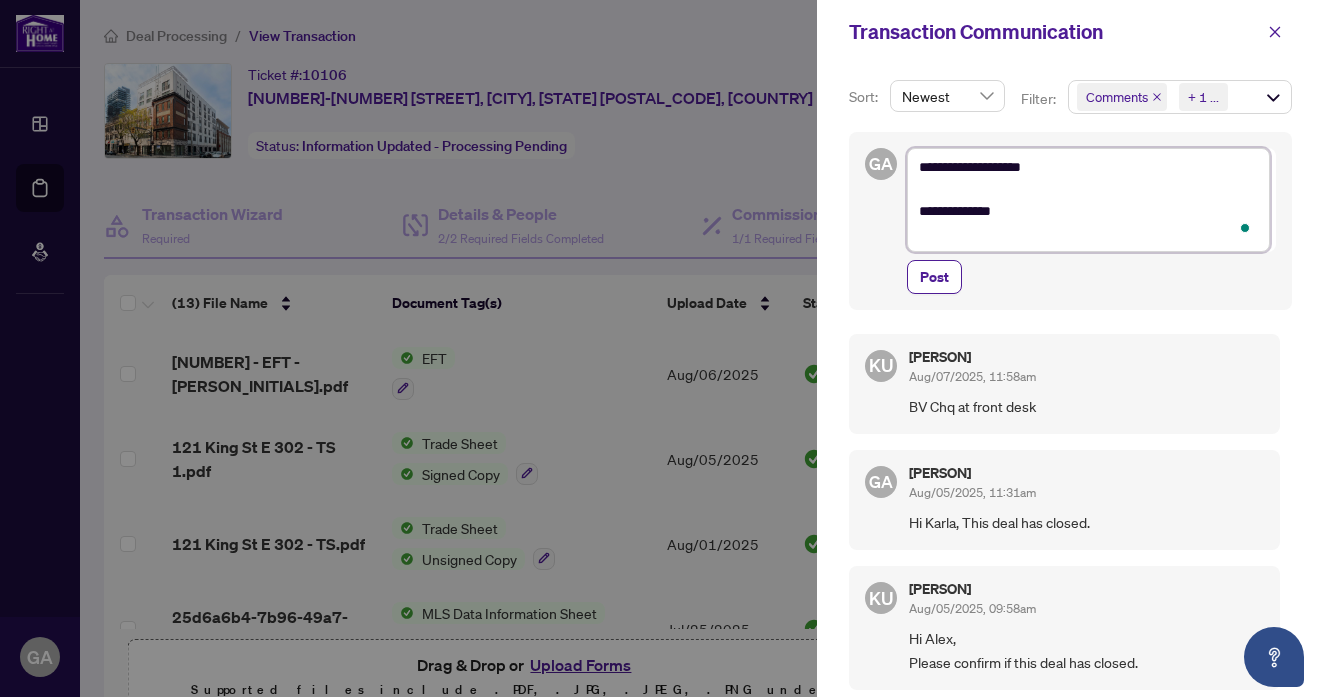 type on "**********" 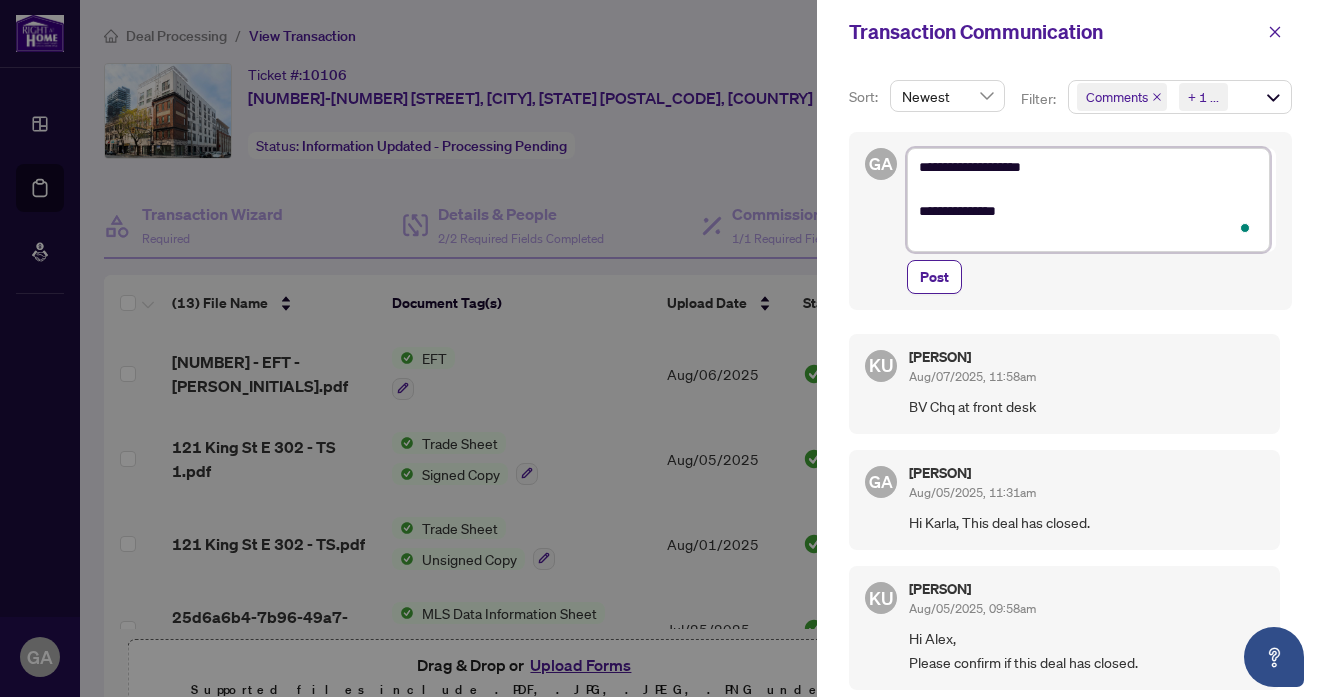 type on "**********" 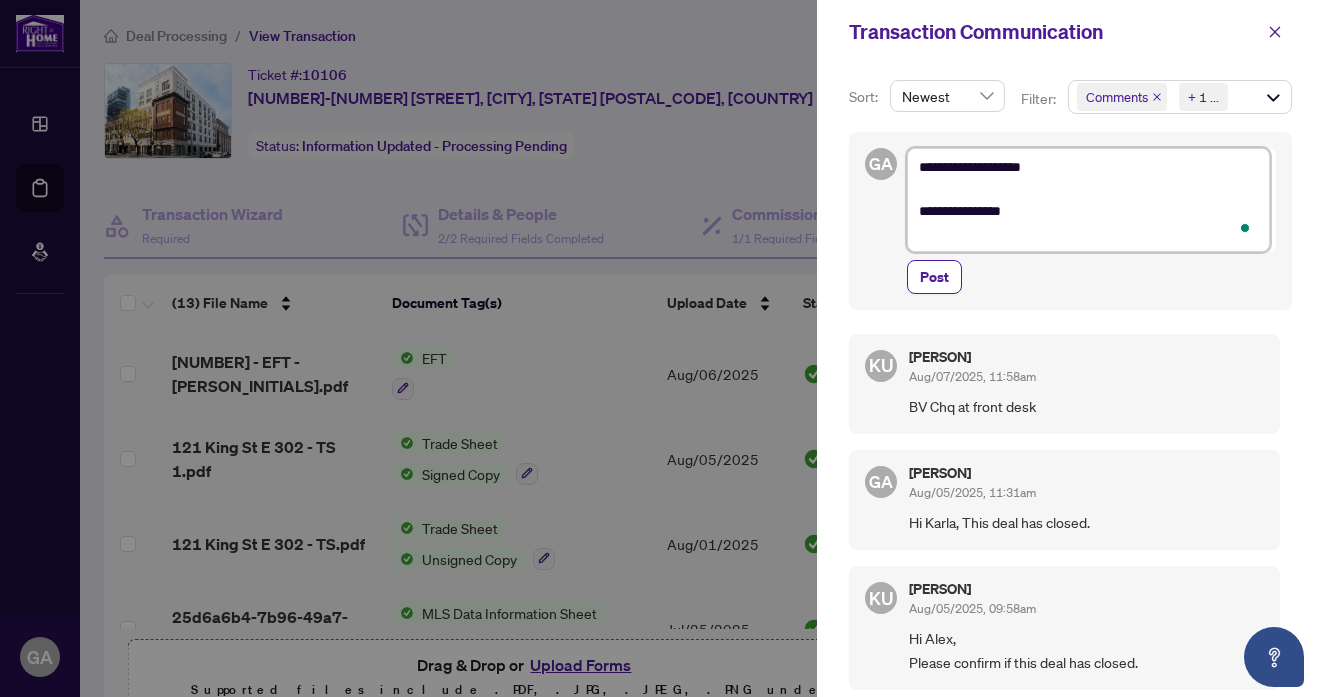 type on "**********" 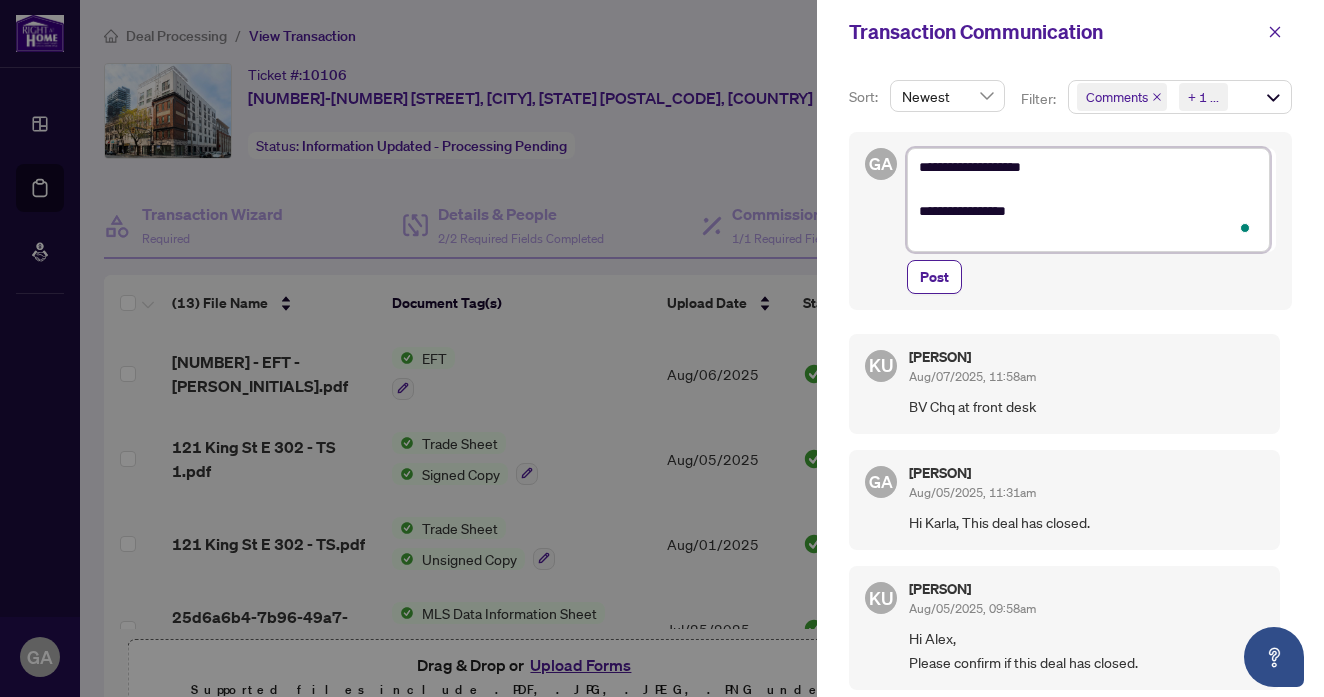 type on "**********" 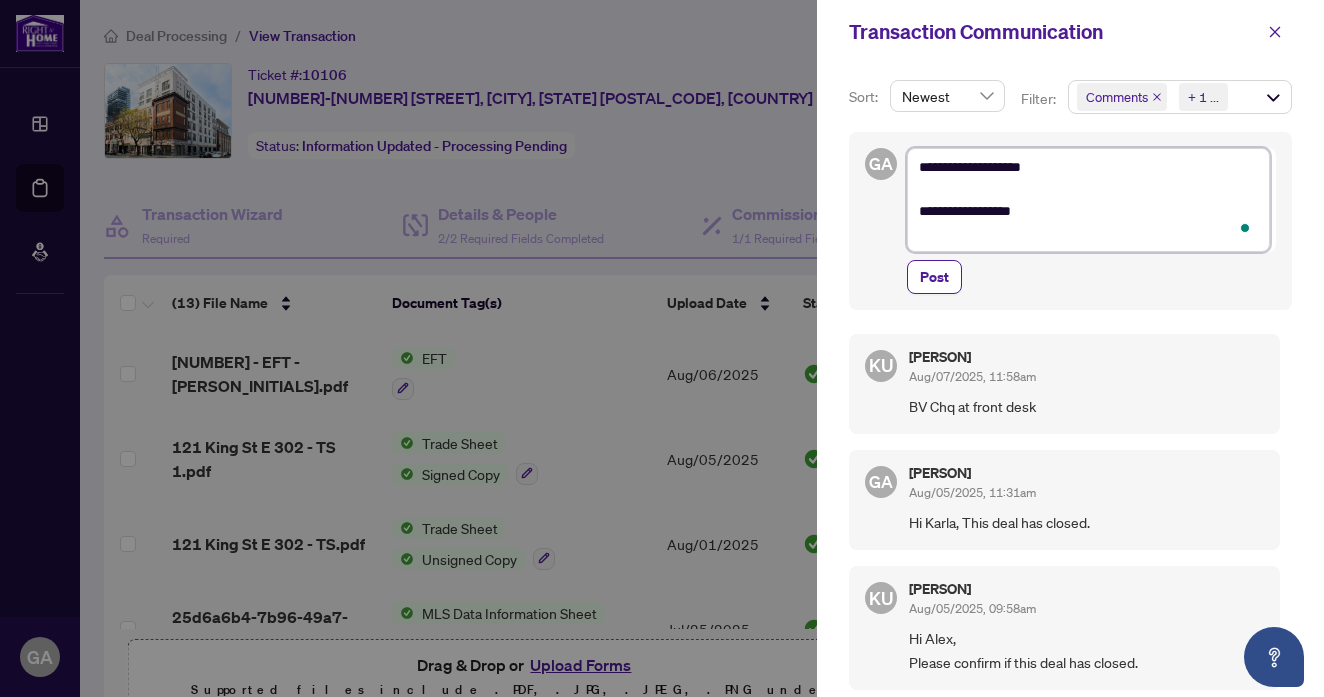 type on "**********" 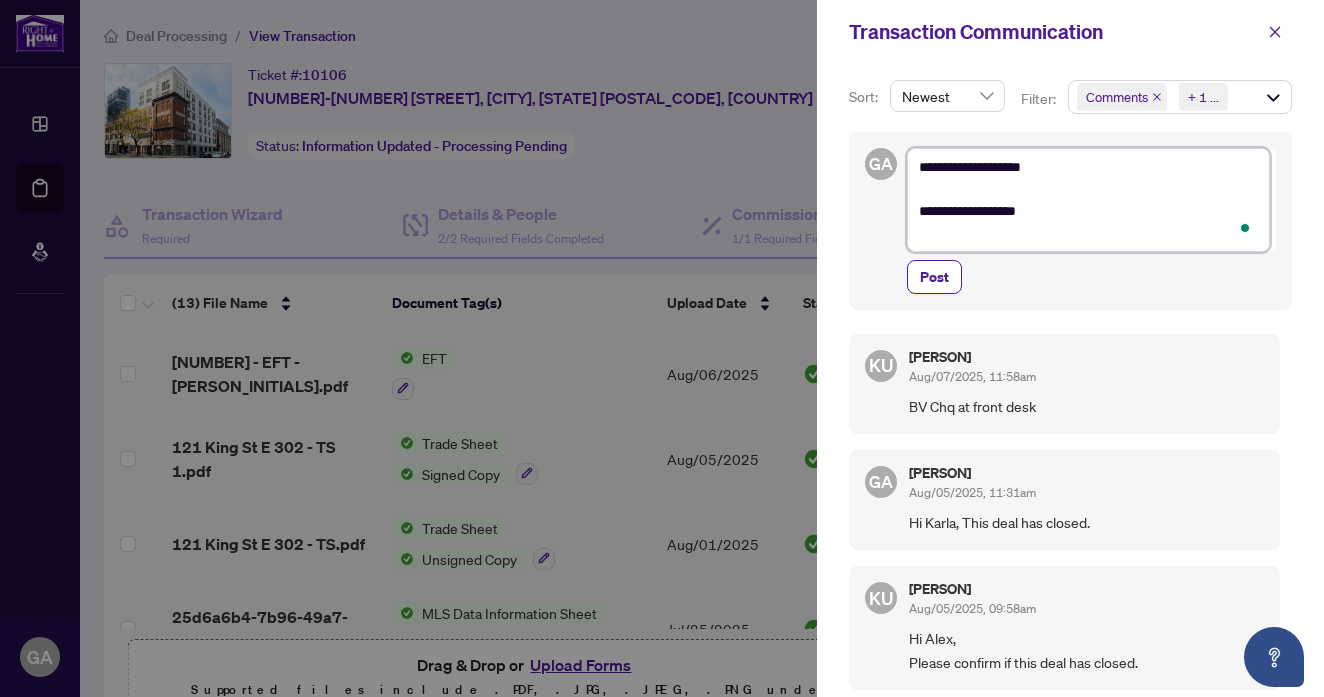 type on "**********" 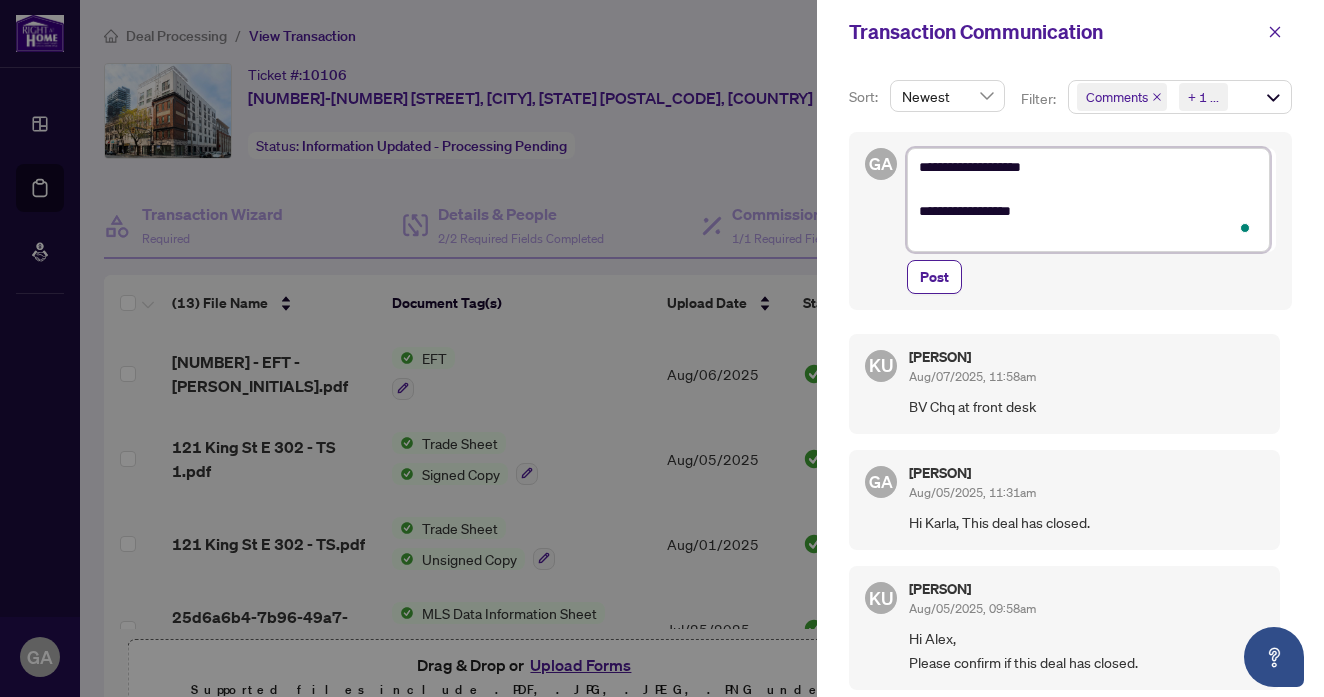 type on "**********" 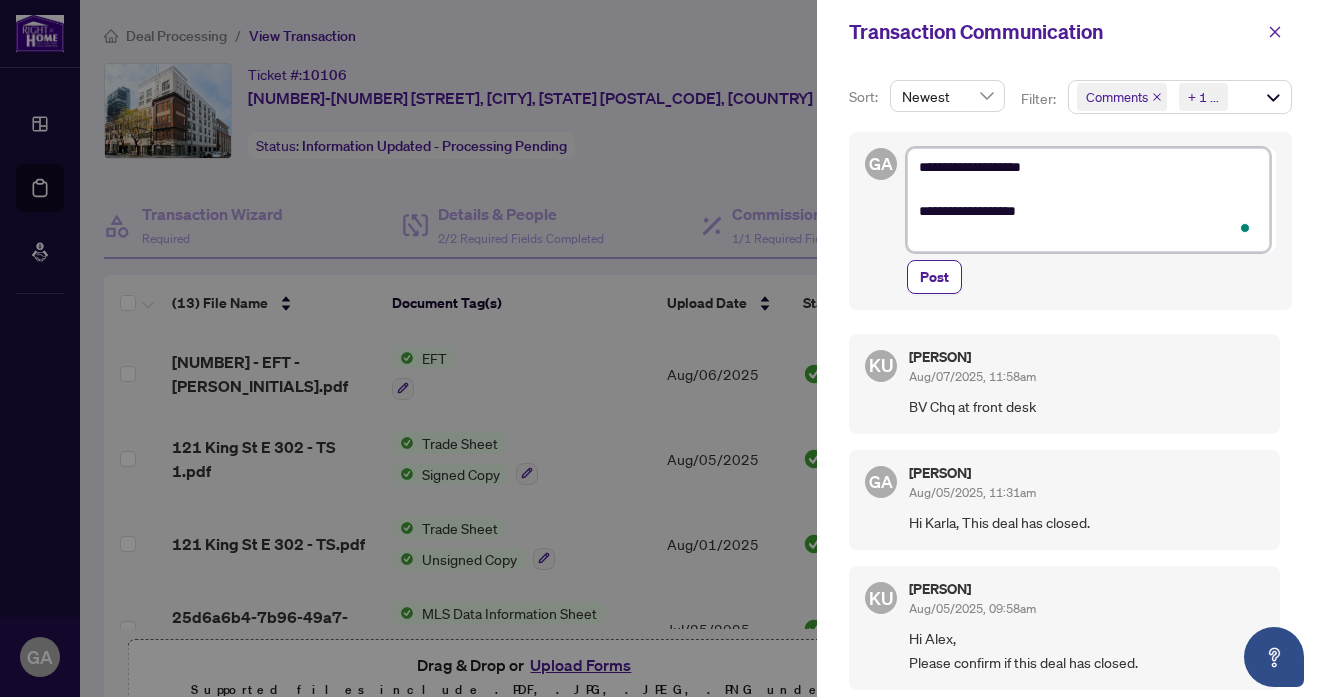 type on "**********" 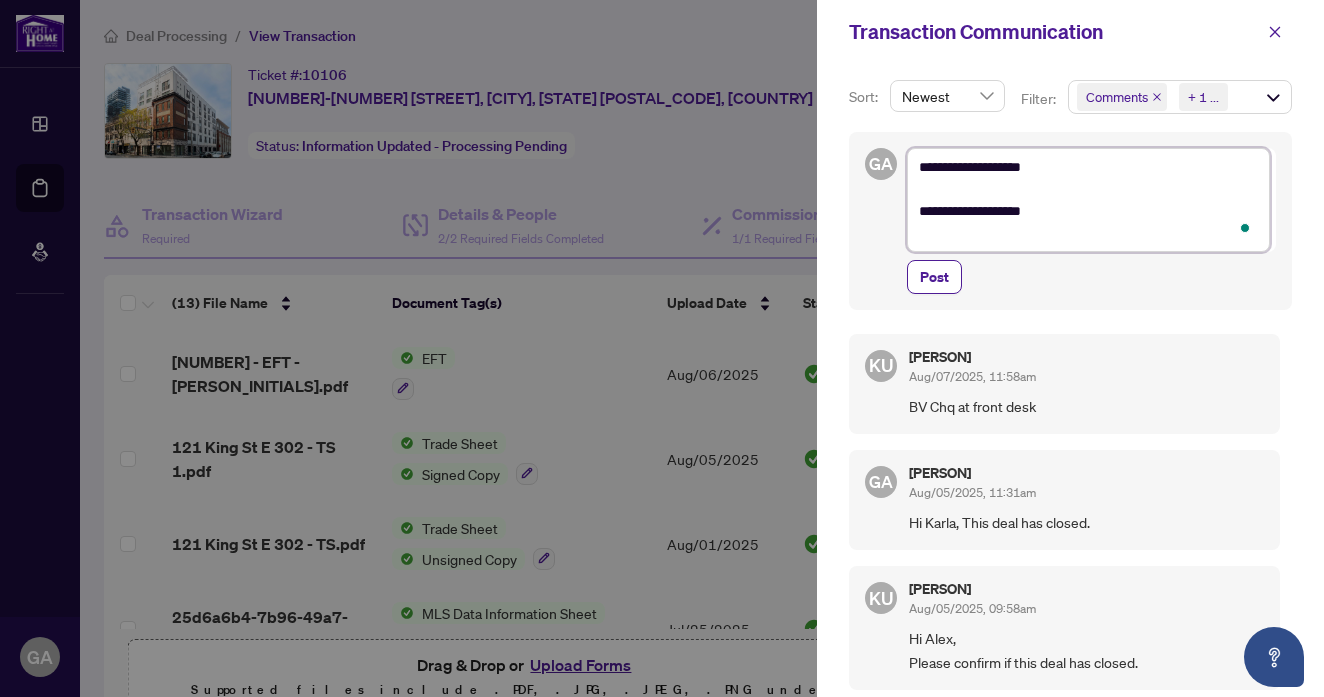 type on "**********" 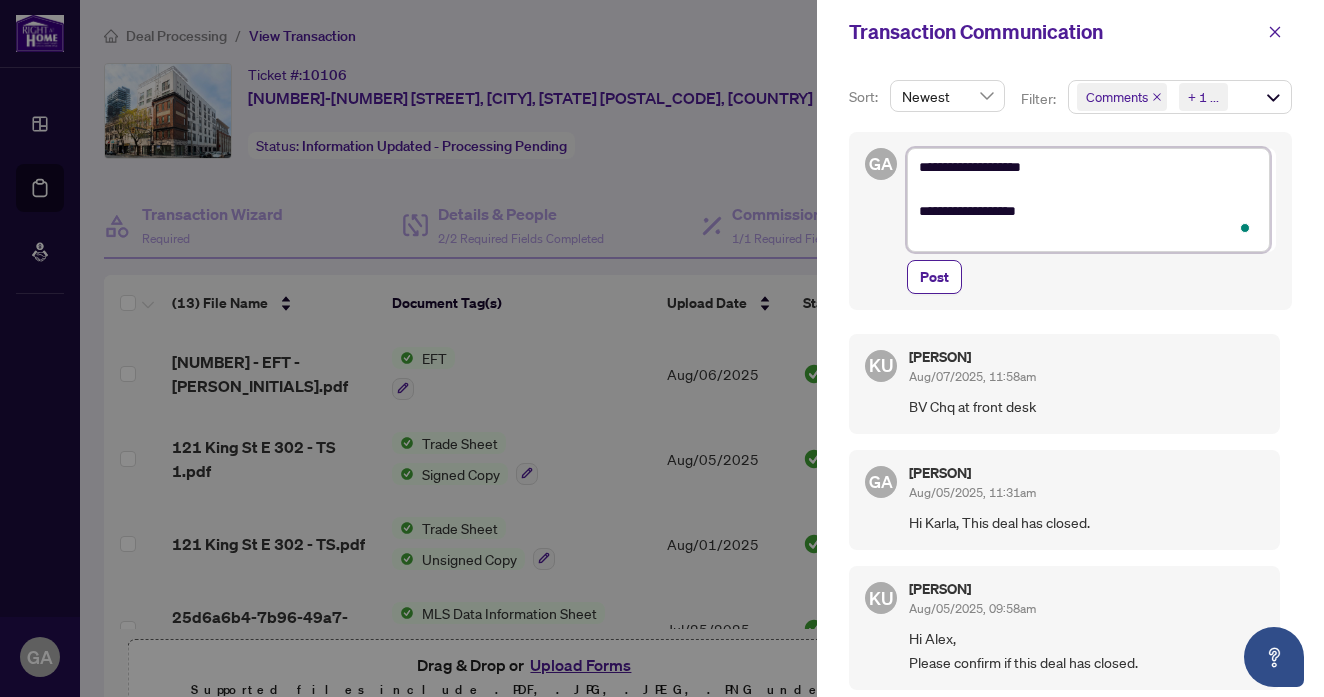 type on "**********" 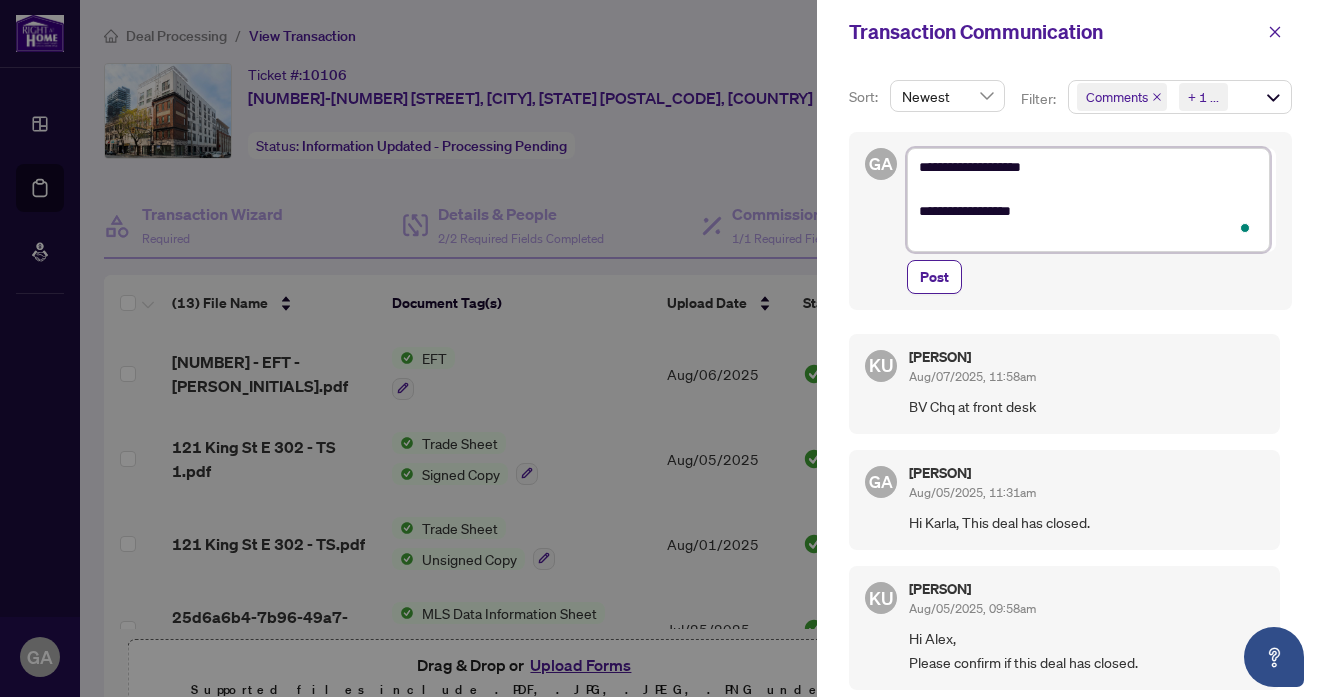 type on "**********" 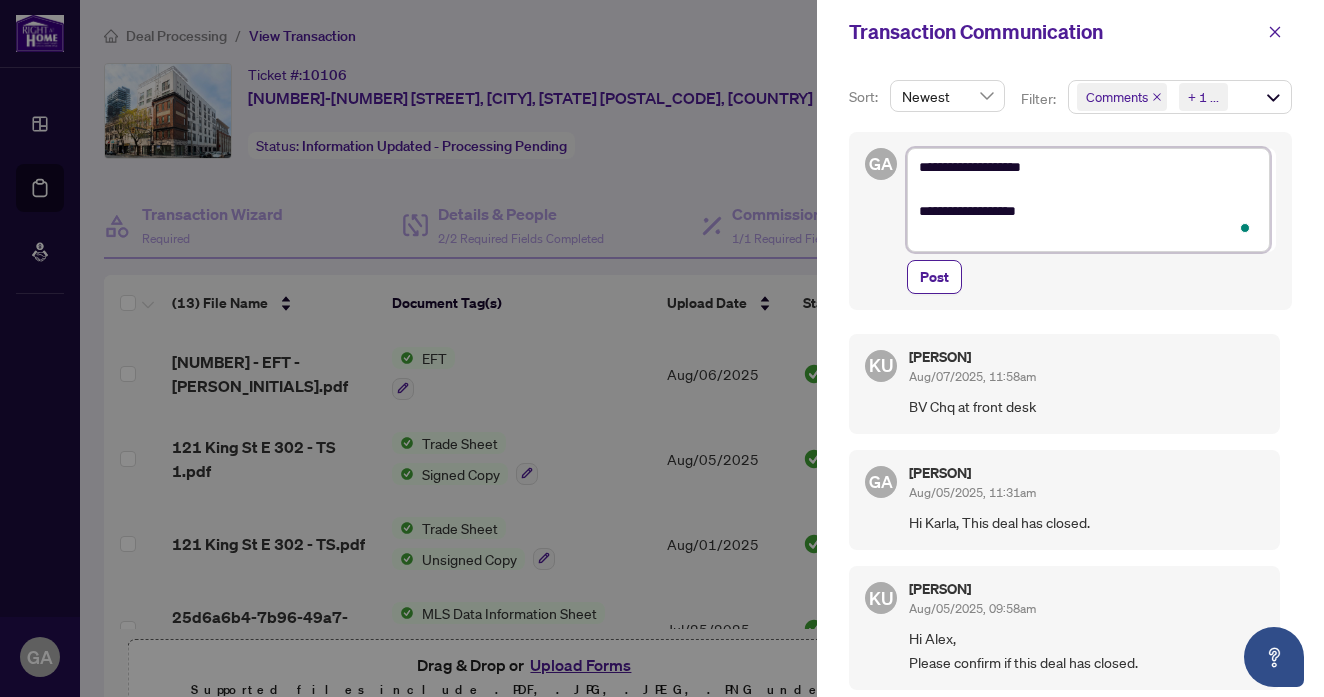 type on "**********" 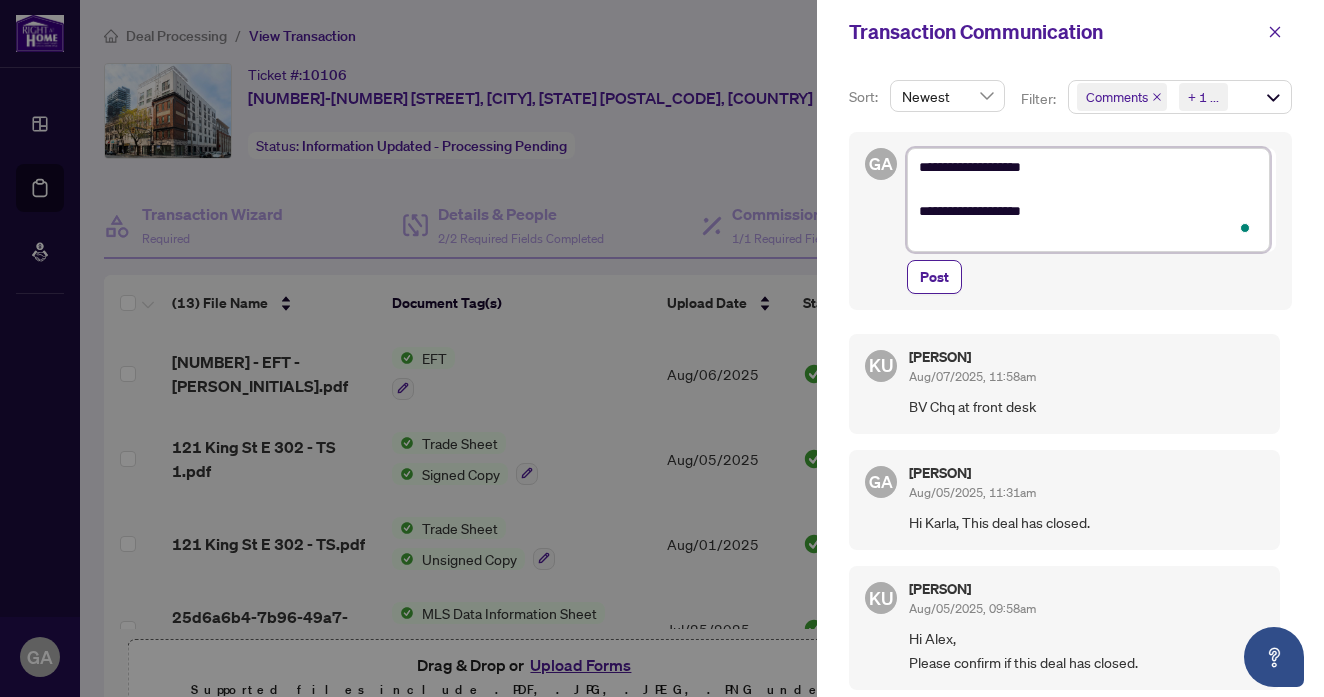 type on "**********" 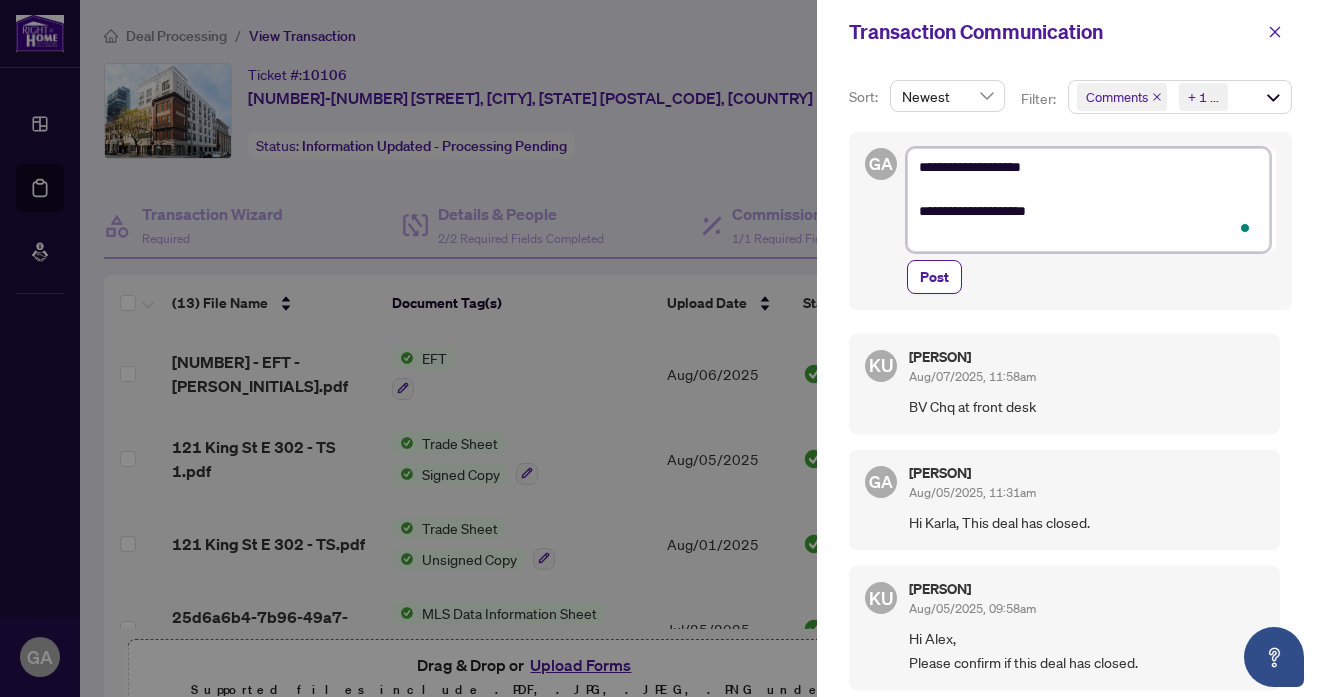 type on "**********" 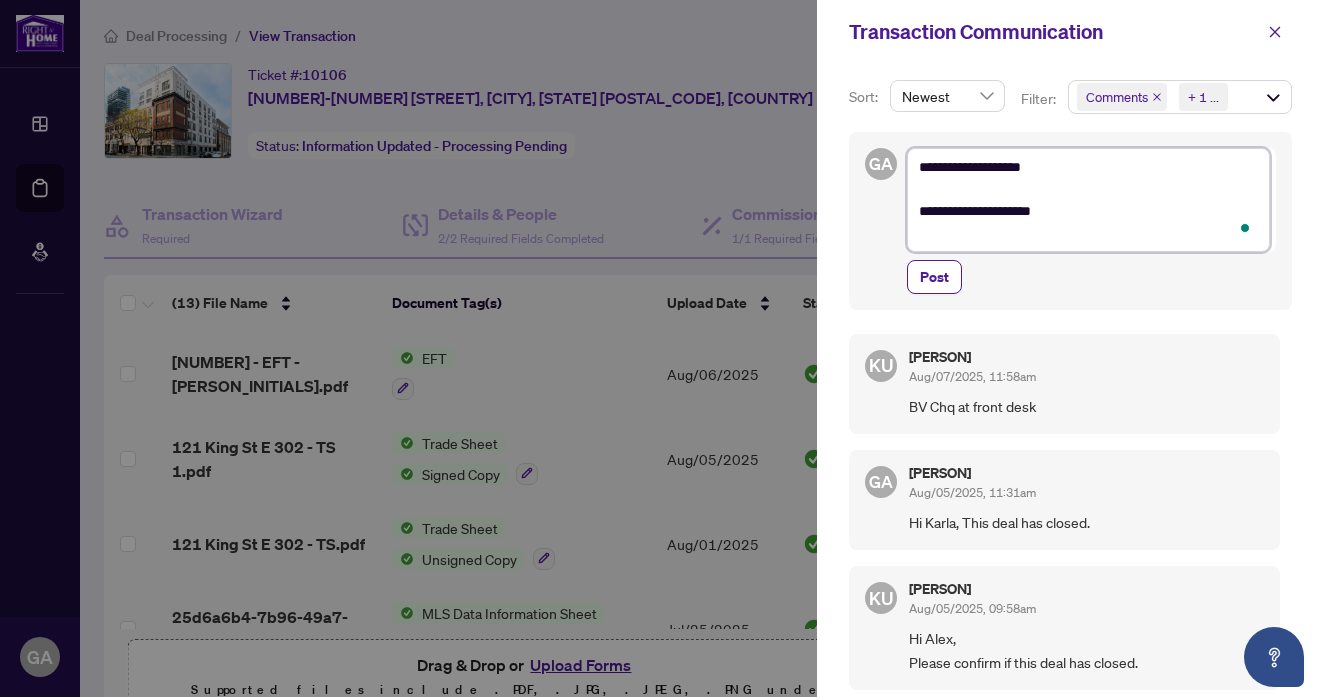 type on "**********" 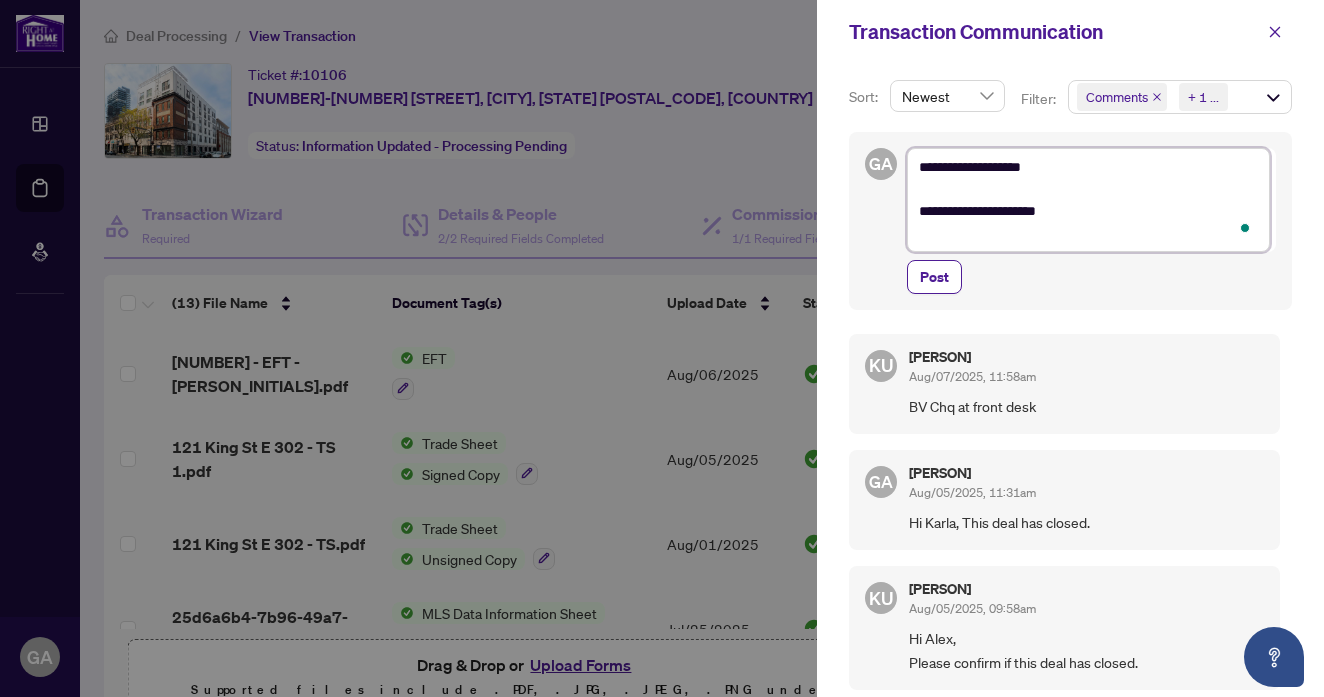type on "**********" 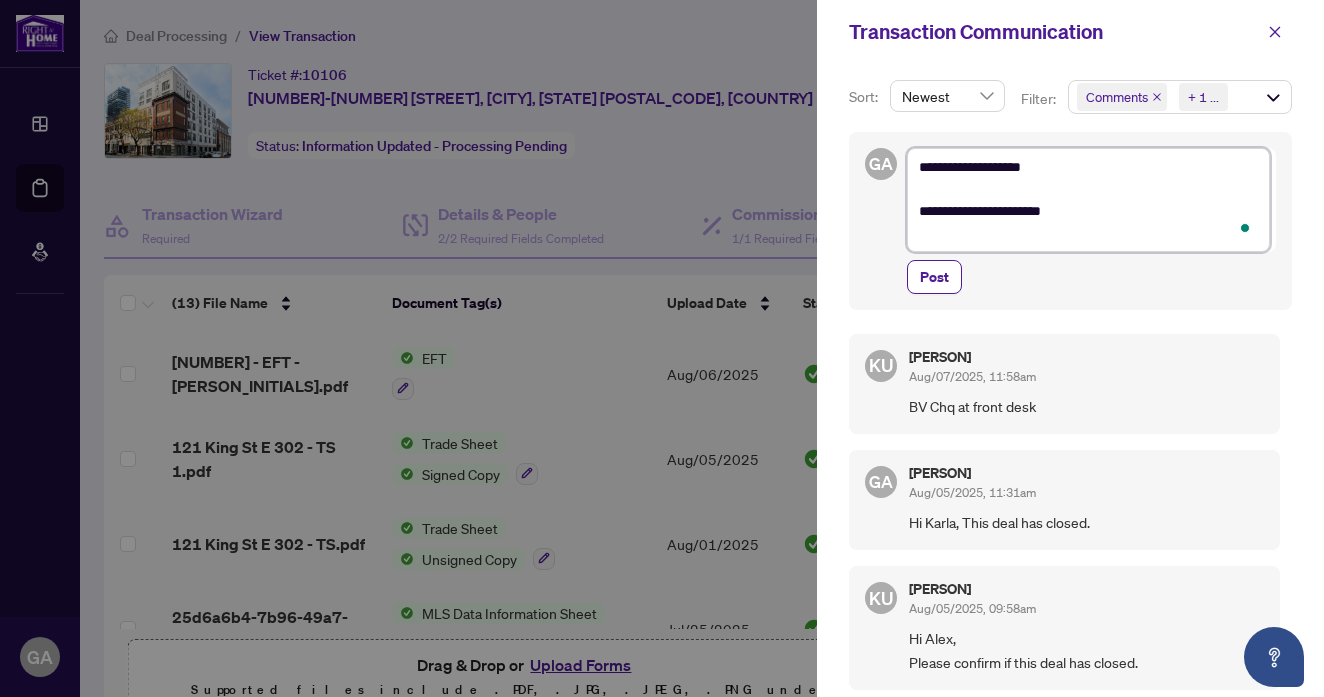 type on "**********" 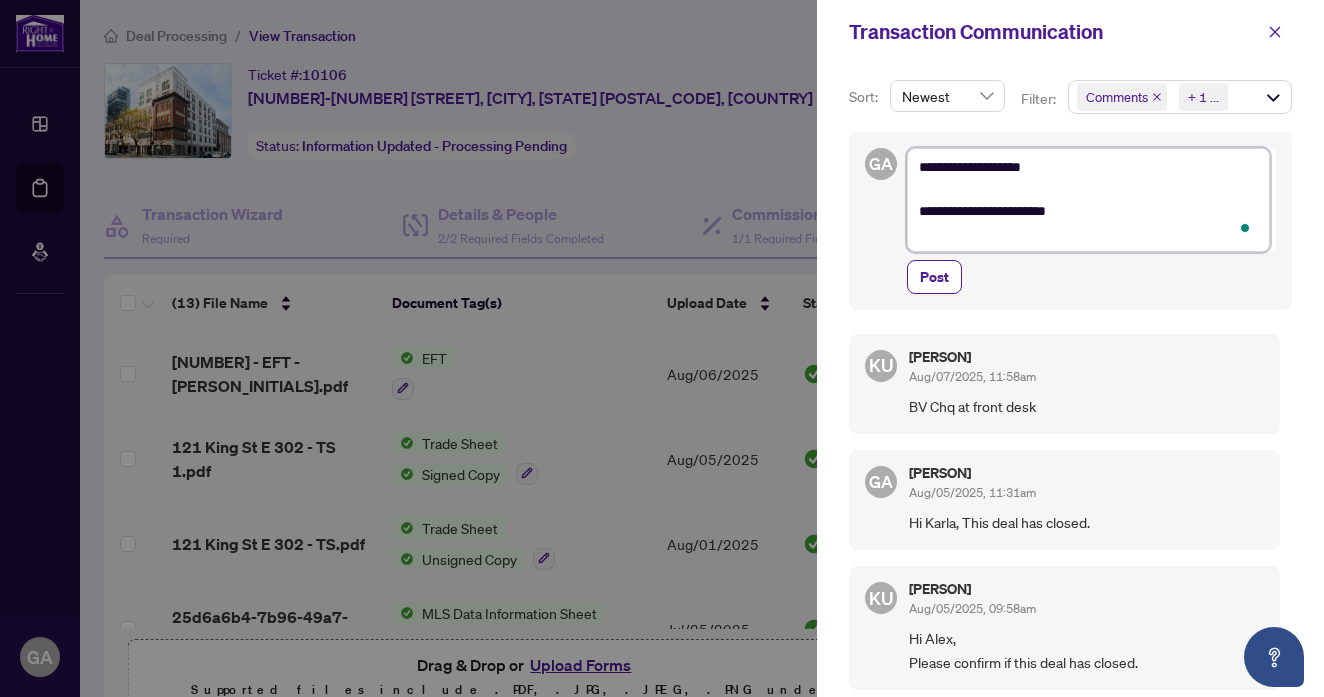 type on "**********" 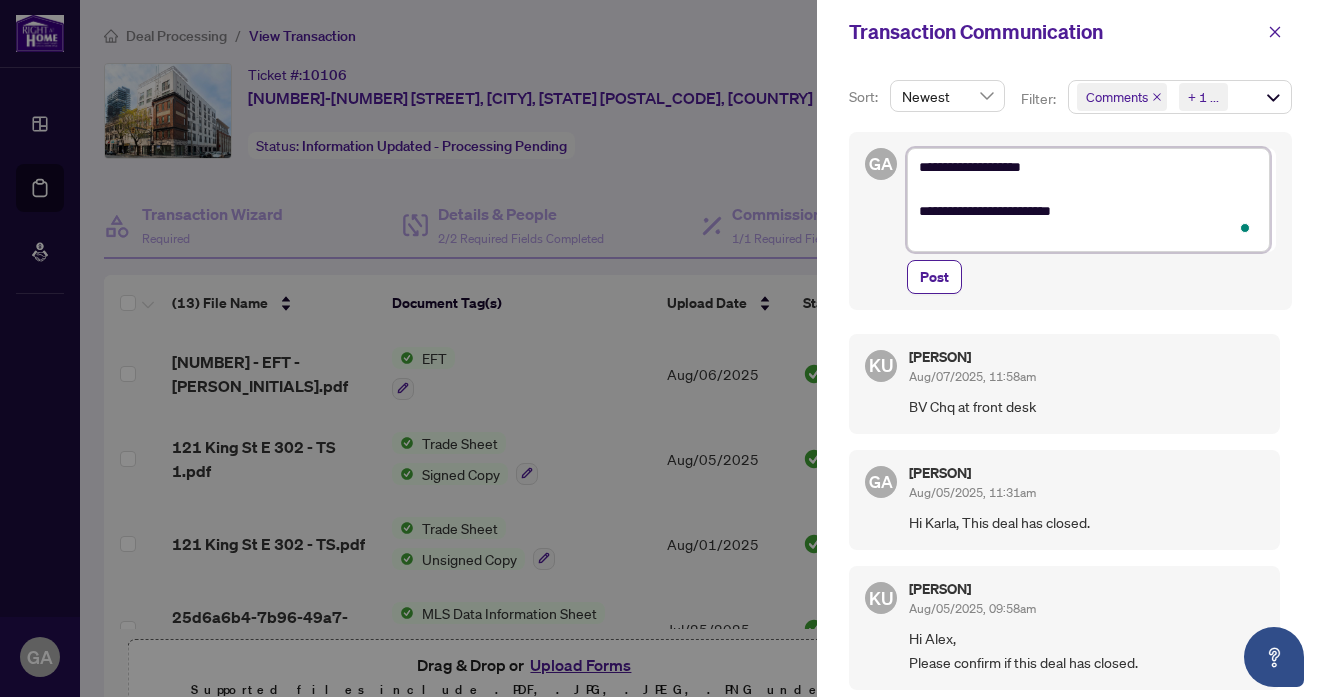 type on "**********" 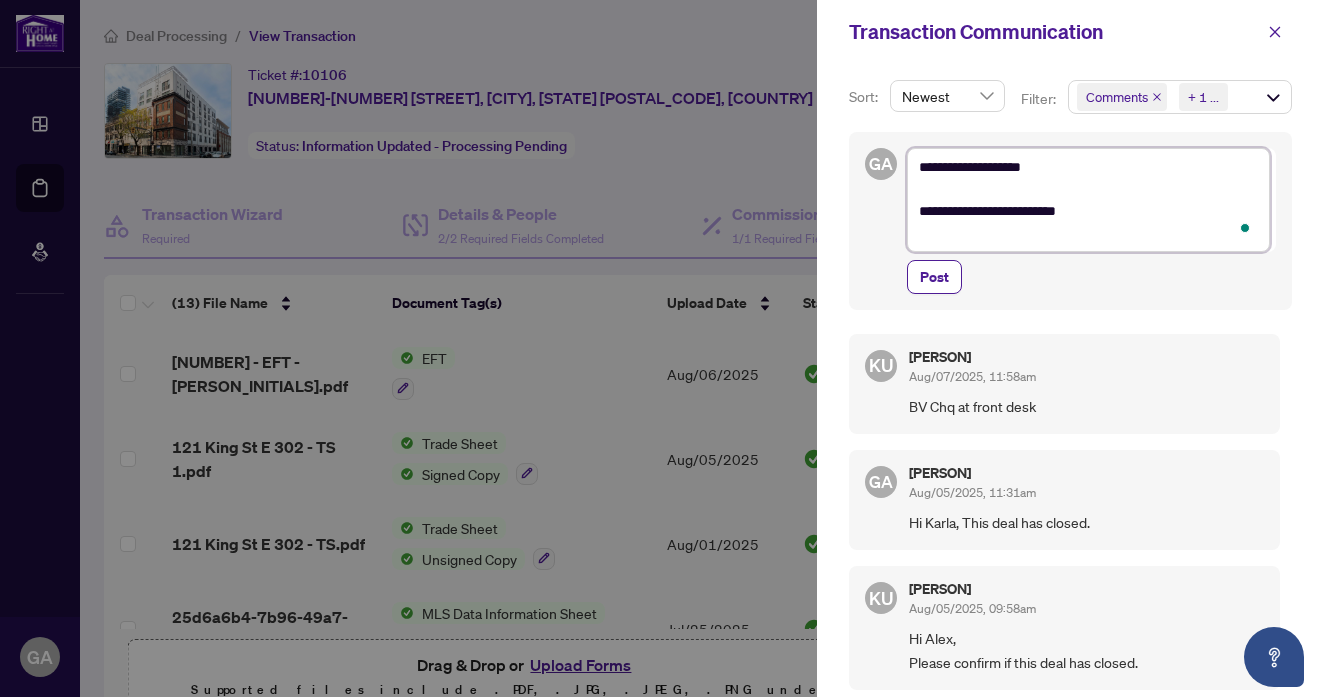 type on "**********" 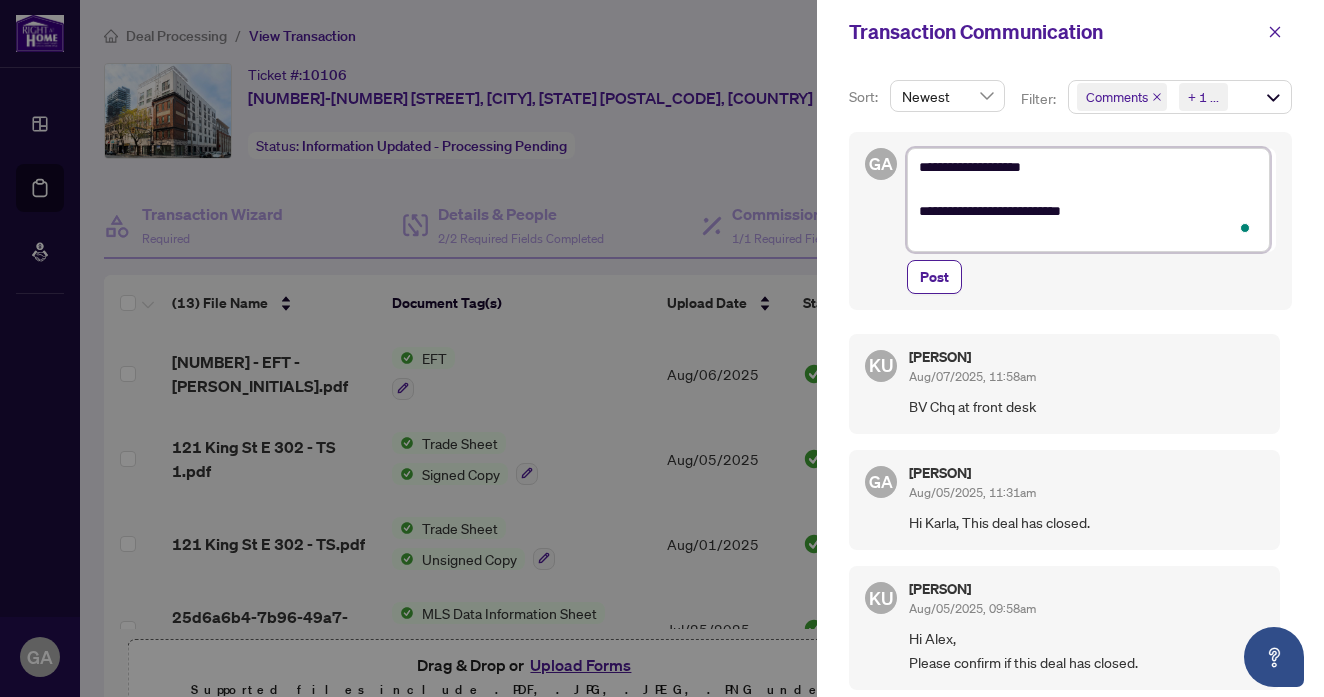 type on "**********" 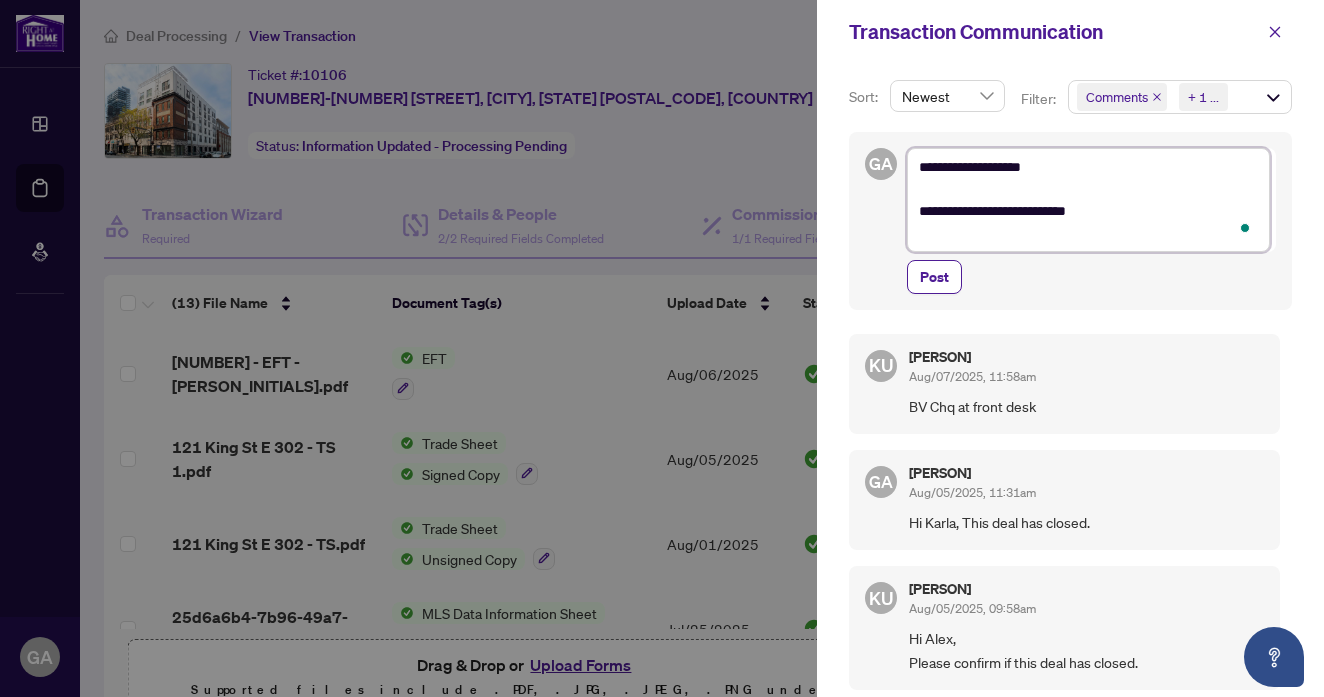 type on "**********" 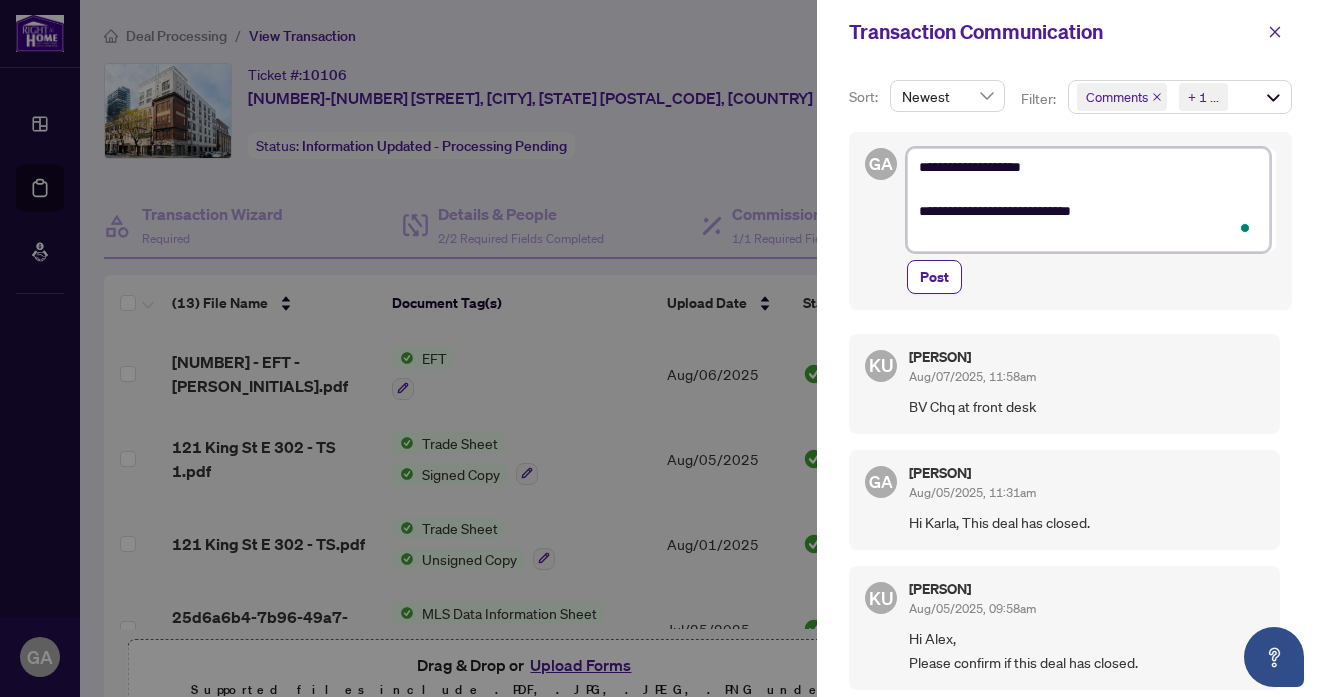 type on "**********" 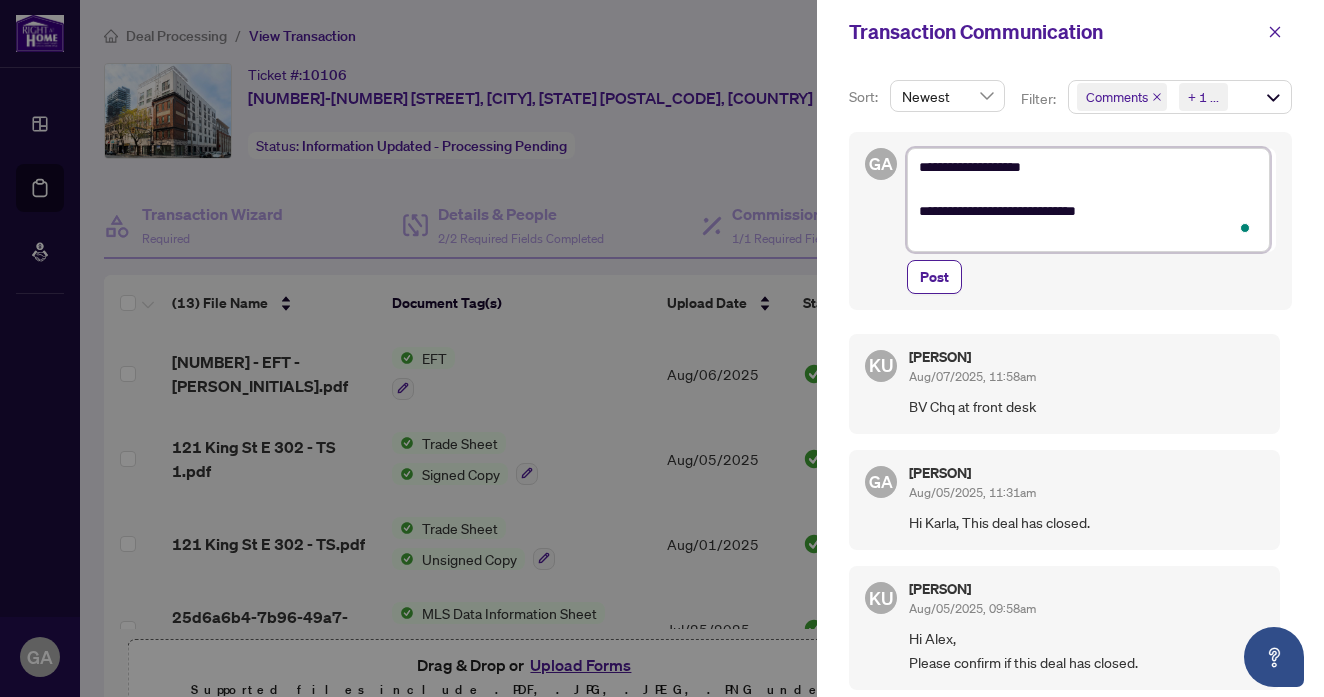 type on "**********" 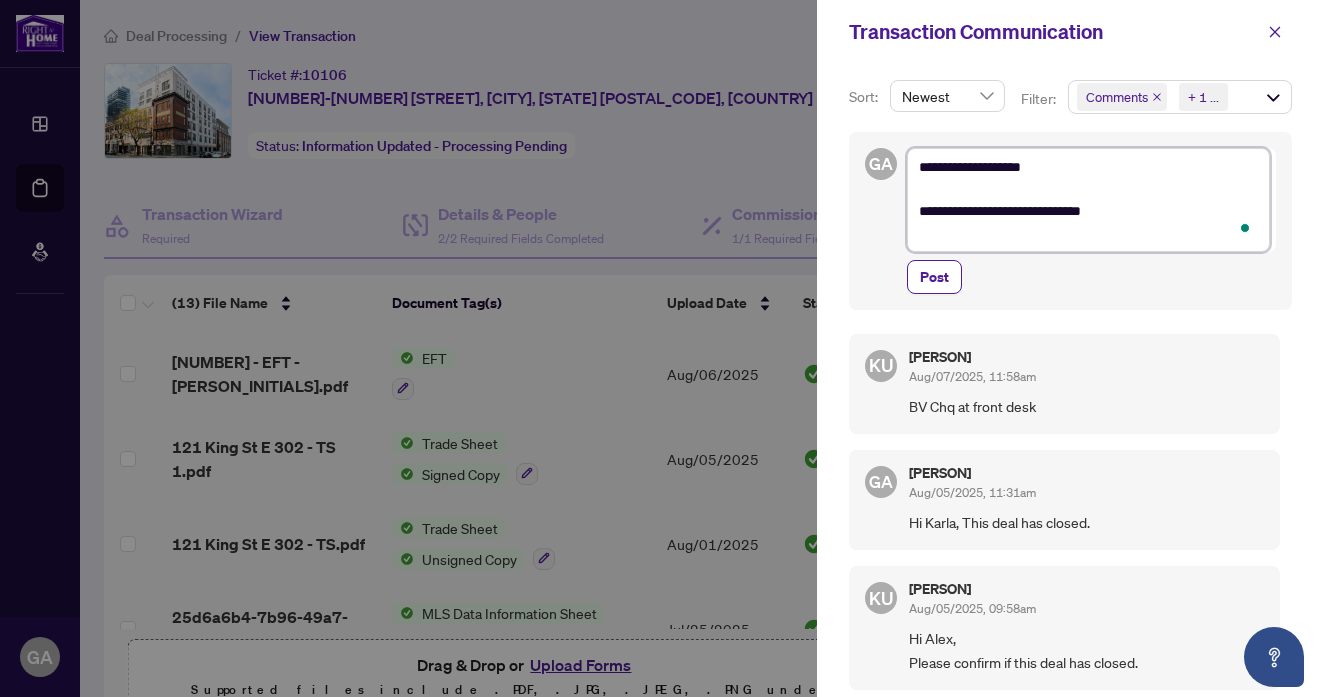 type on "**********" 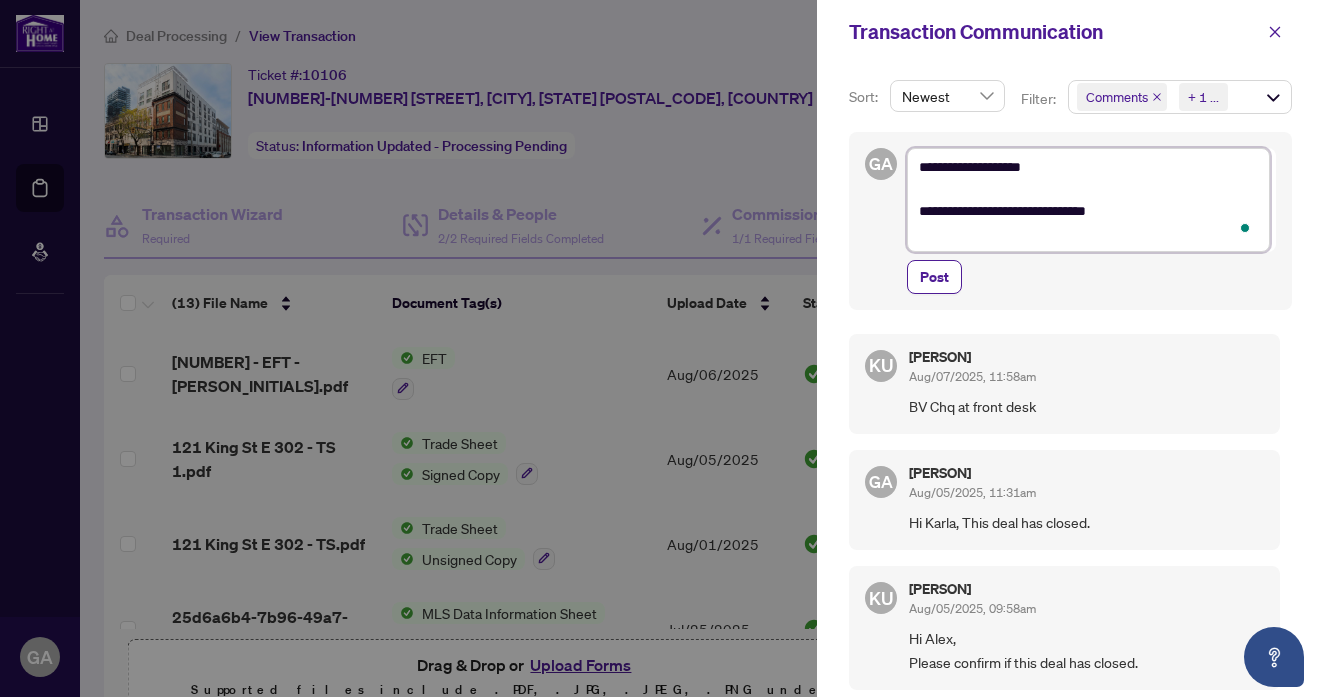 type on "**********" 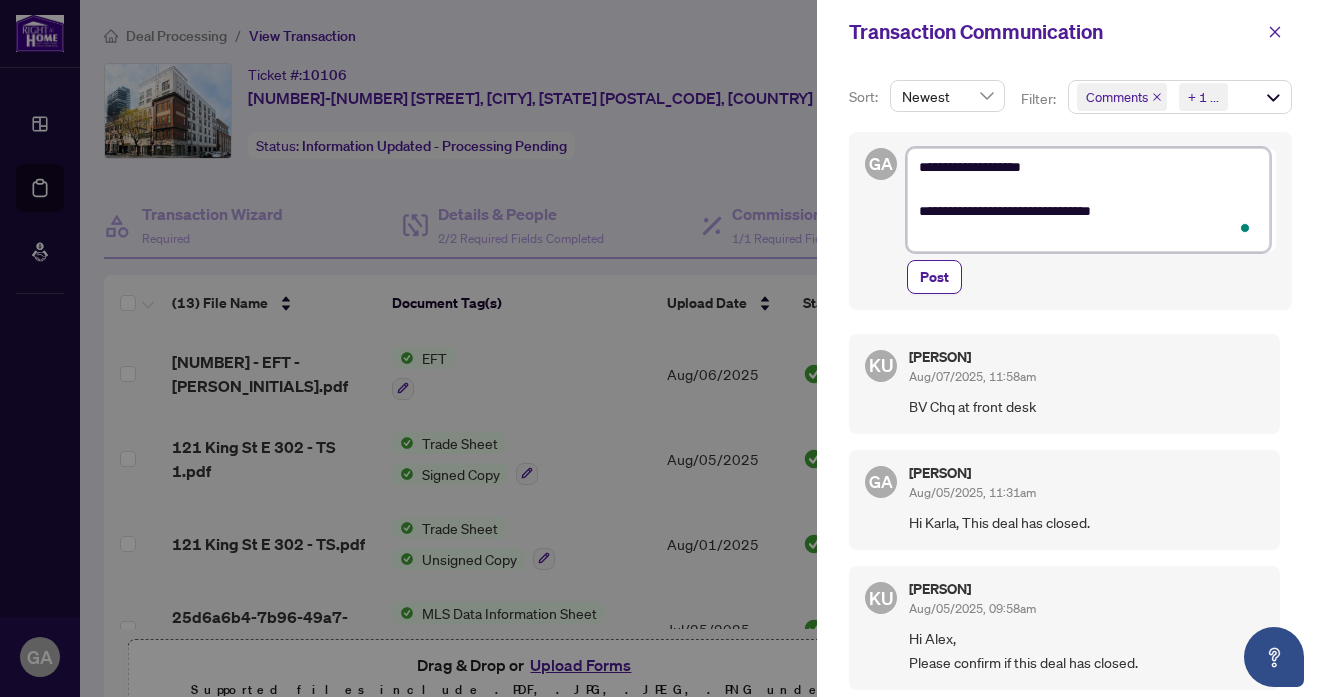 type on "**********" 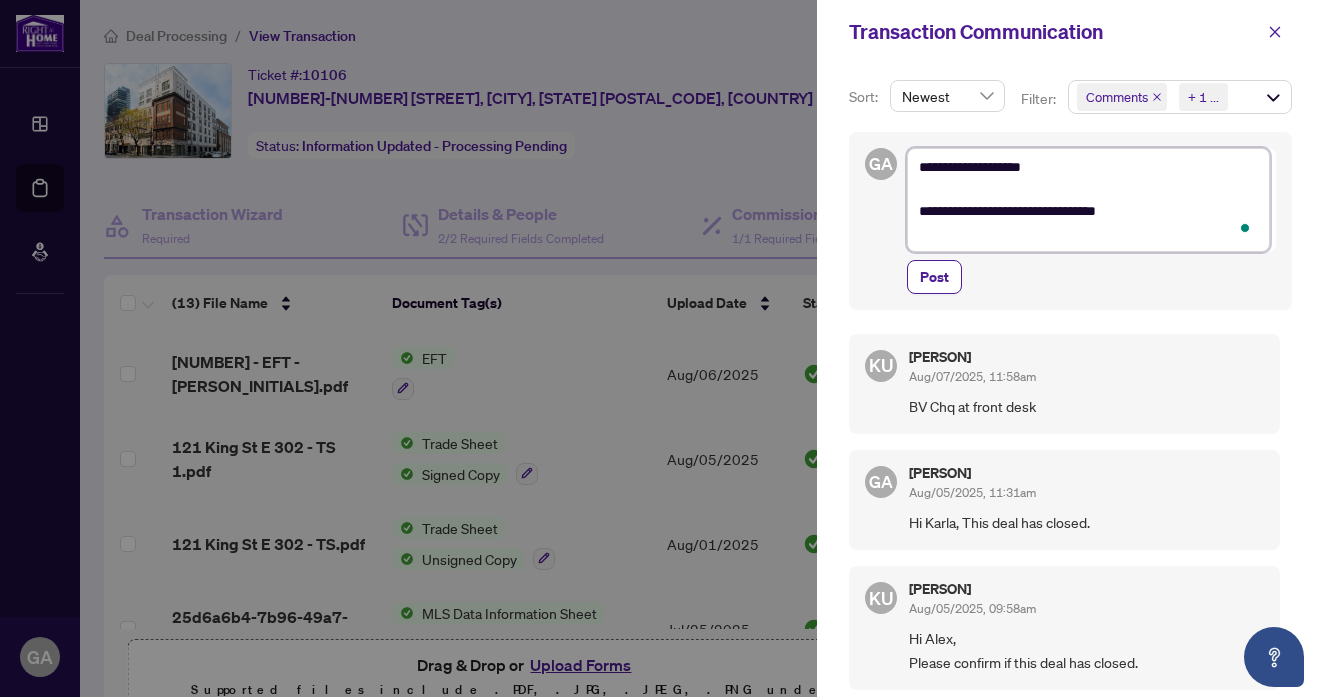 type on "**********" 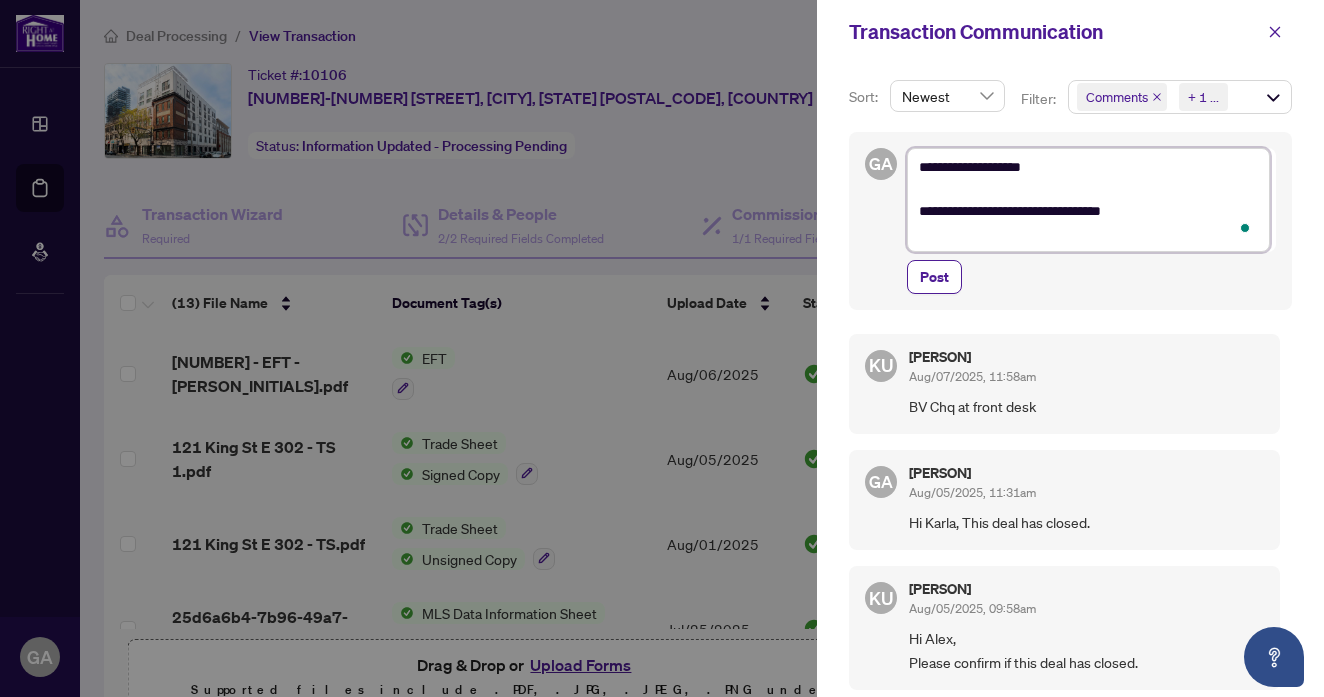 type on "**********" 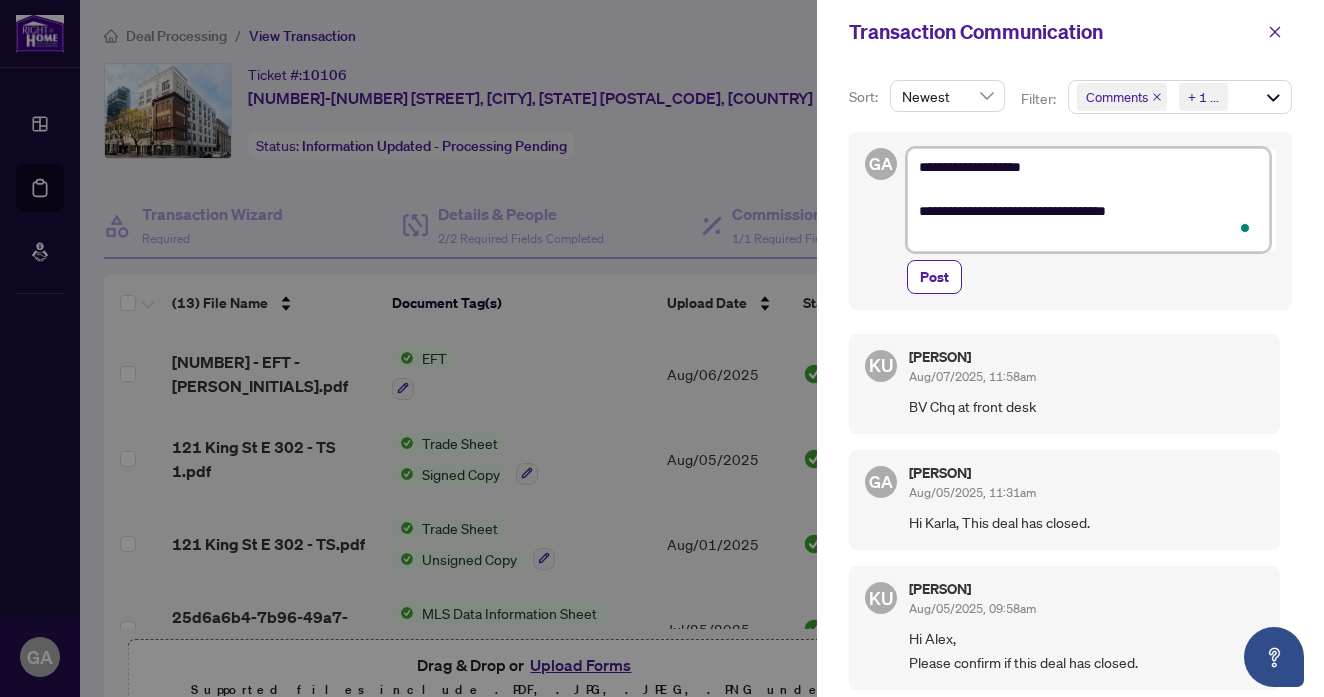 type on "**********" 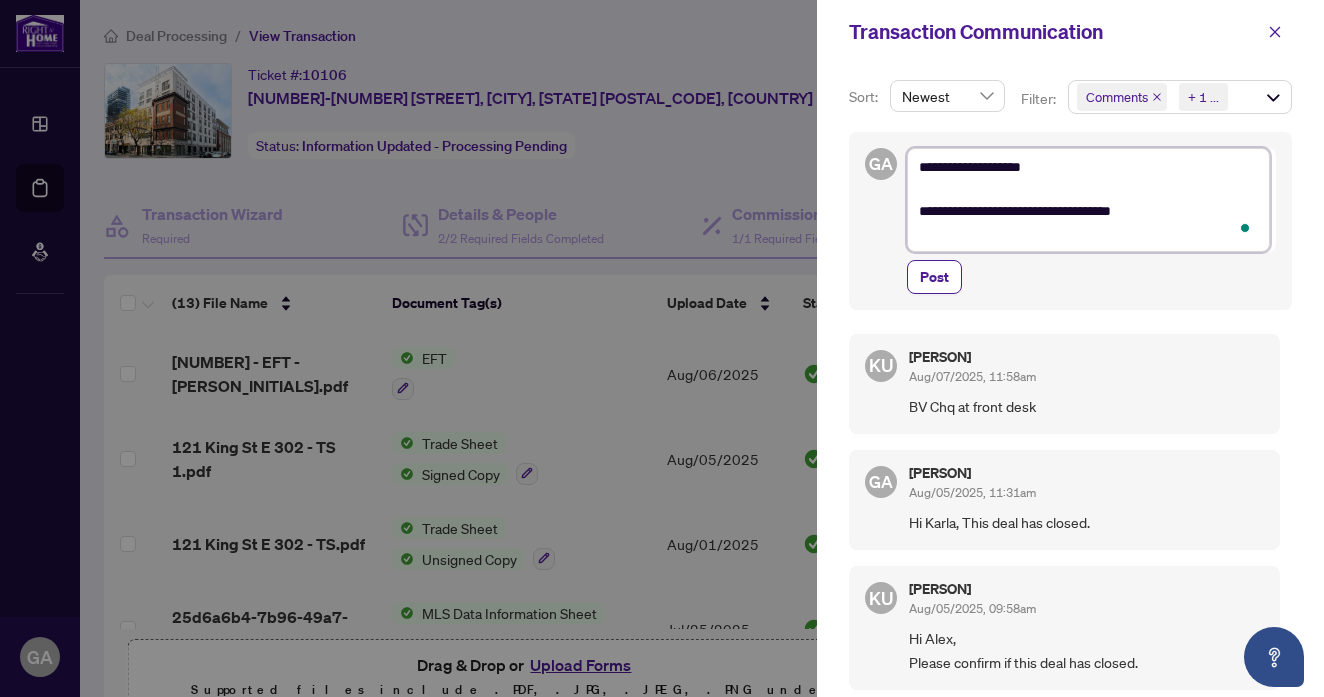 type on "**********" 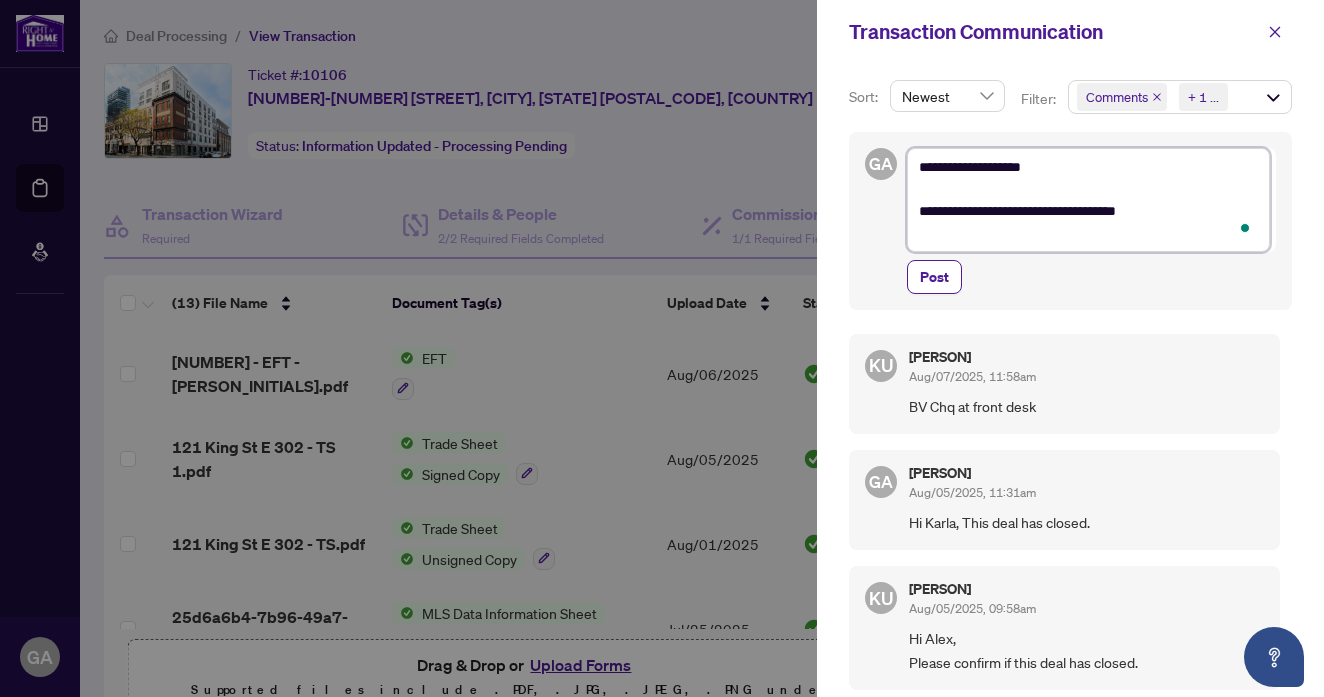 type on "**********" 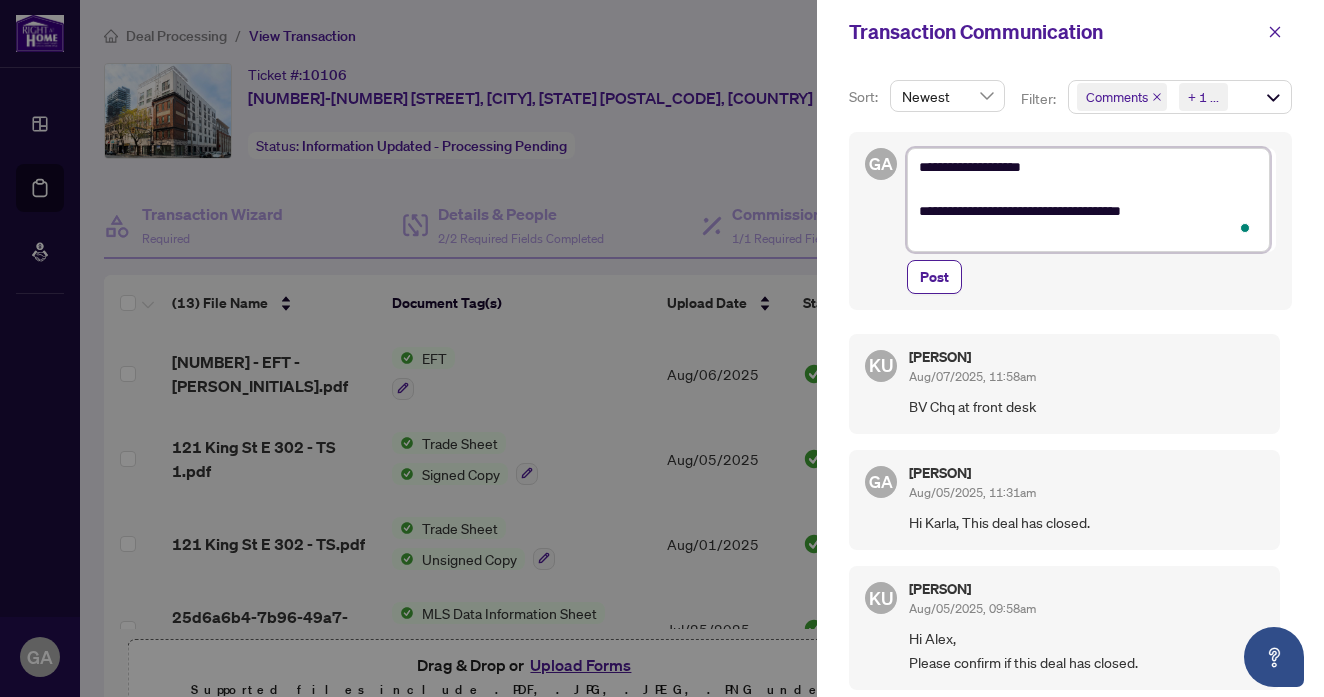 type on "**********" 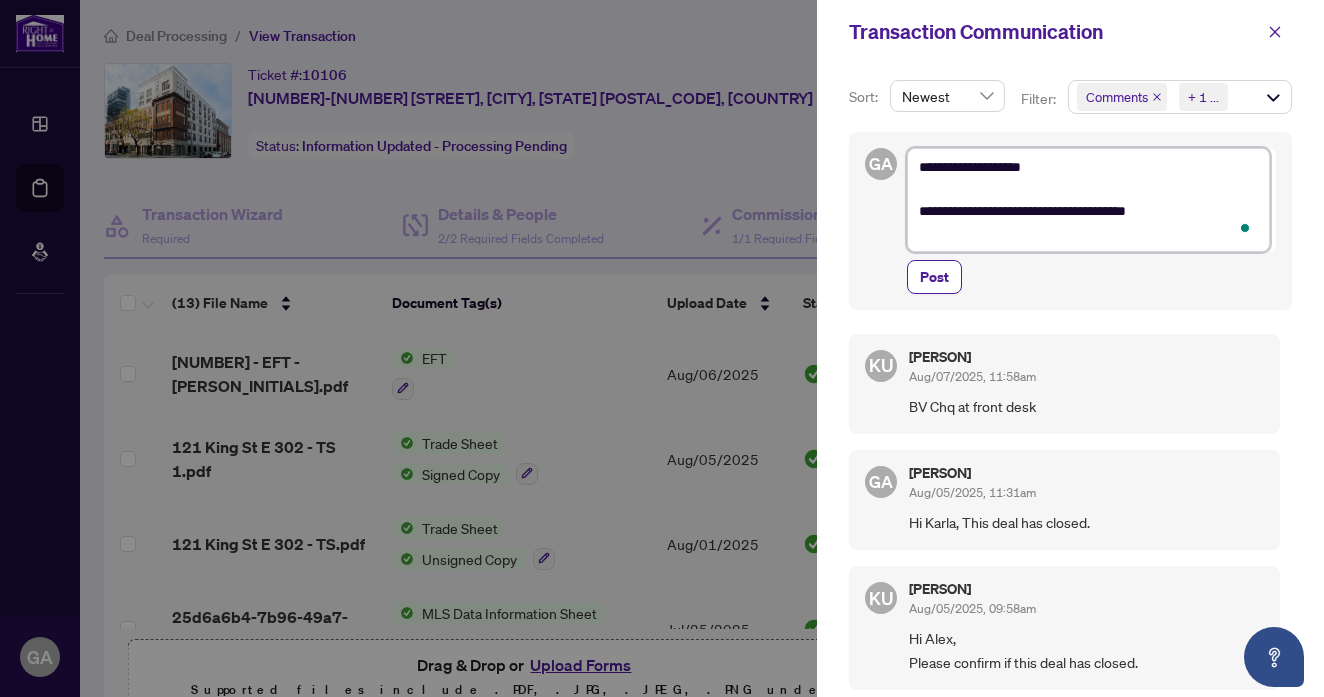 type on "**********" 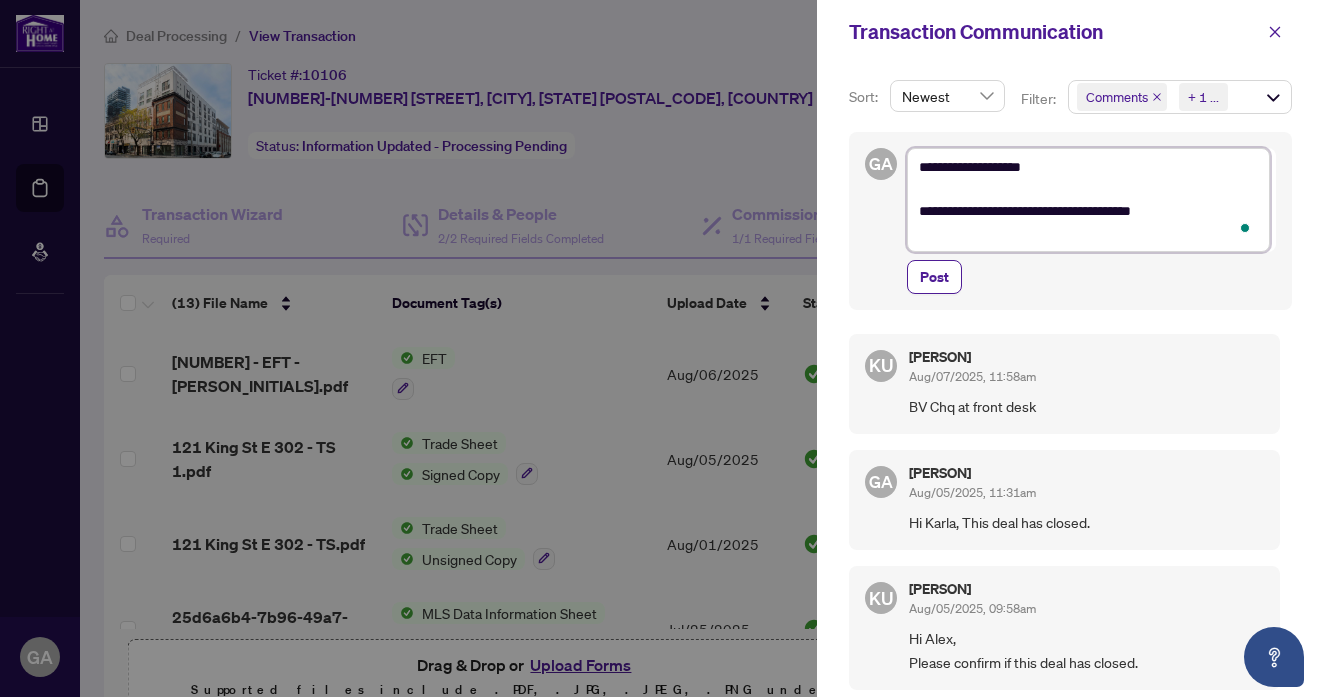 type on "**********" 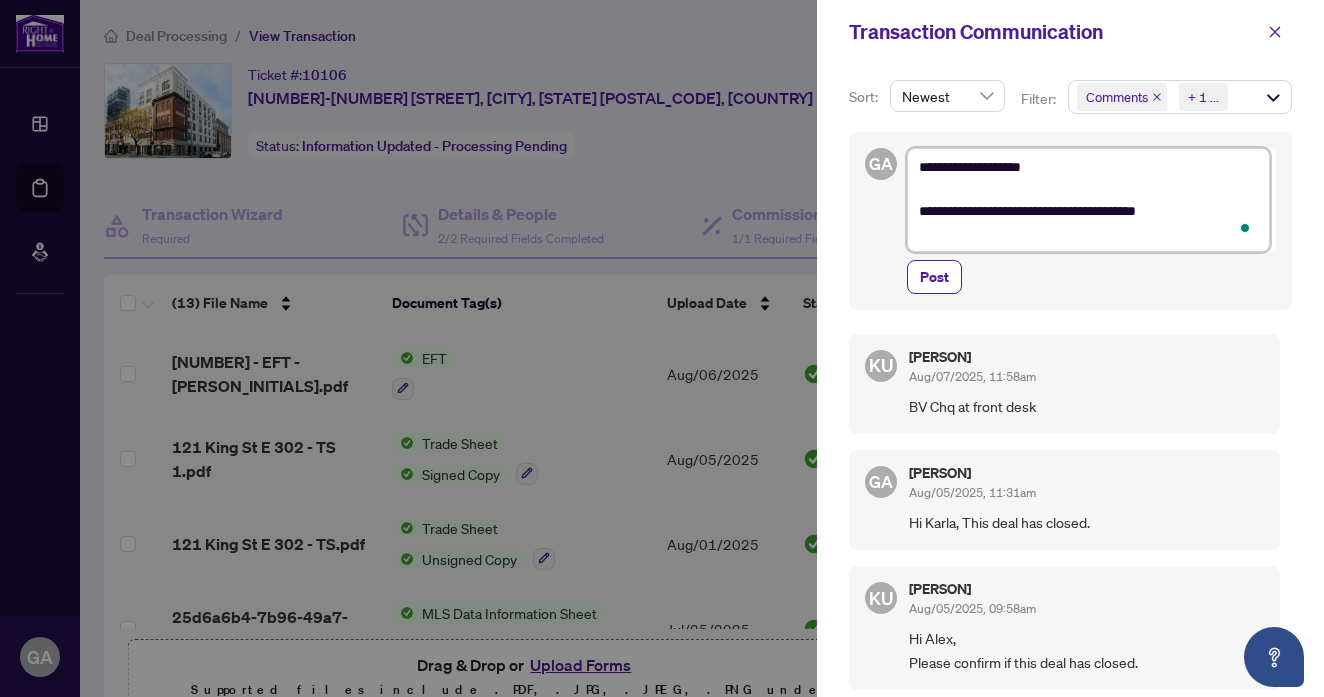 type on "**********" 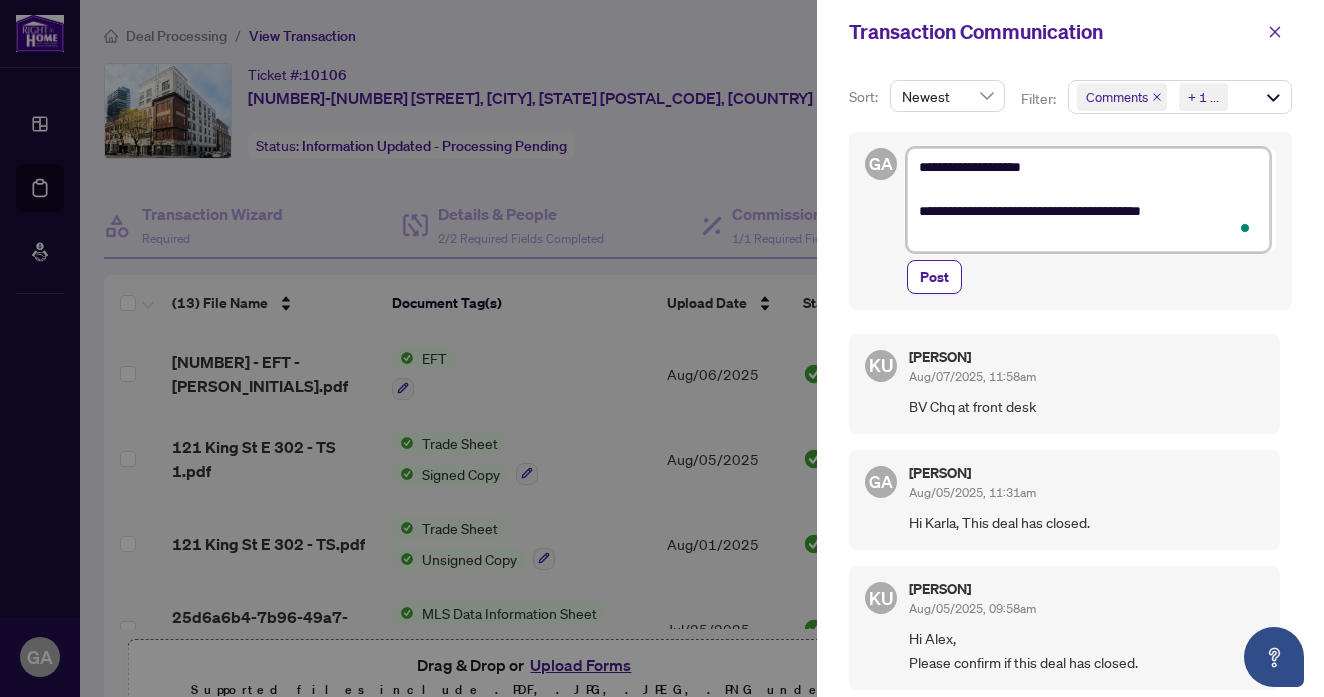 type on "**********" 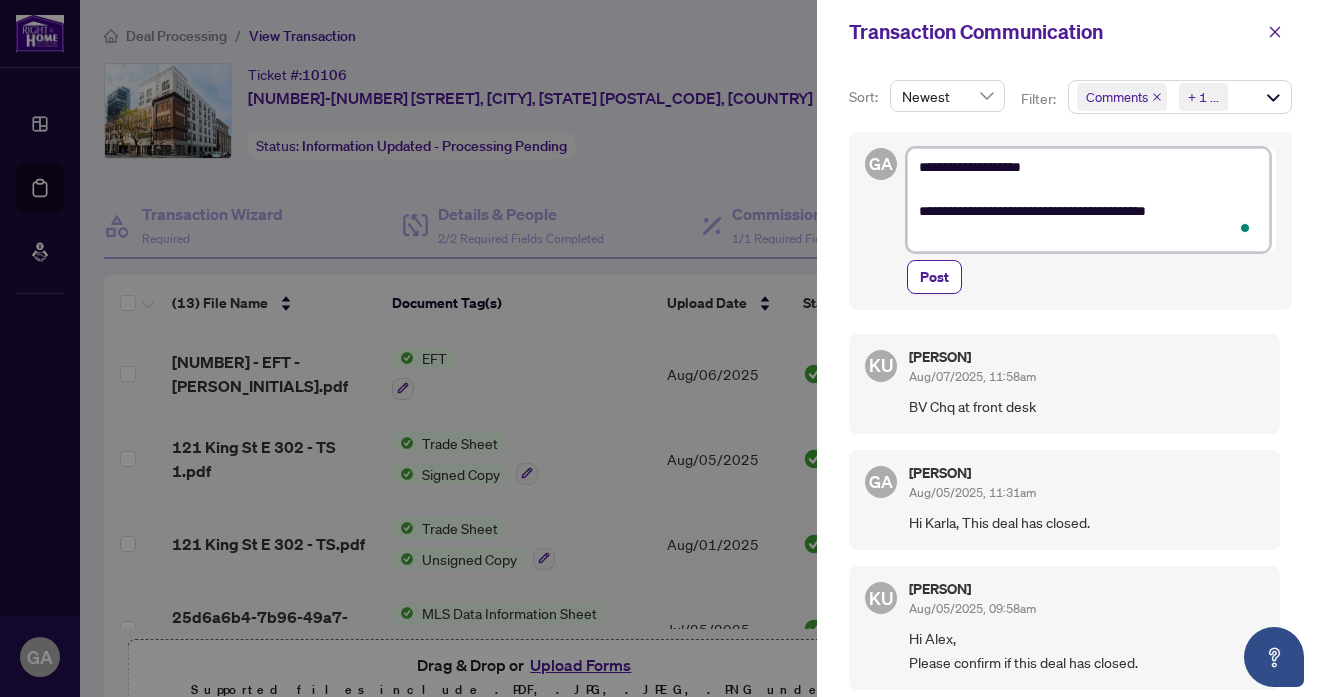 type on "**********" 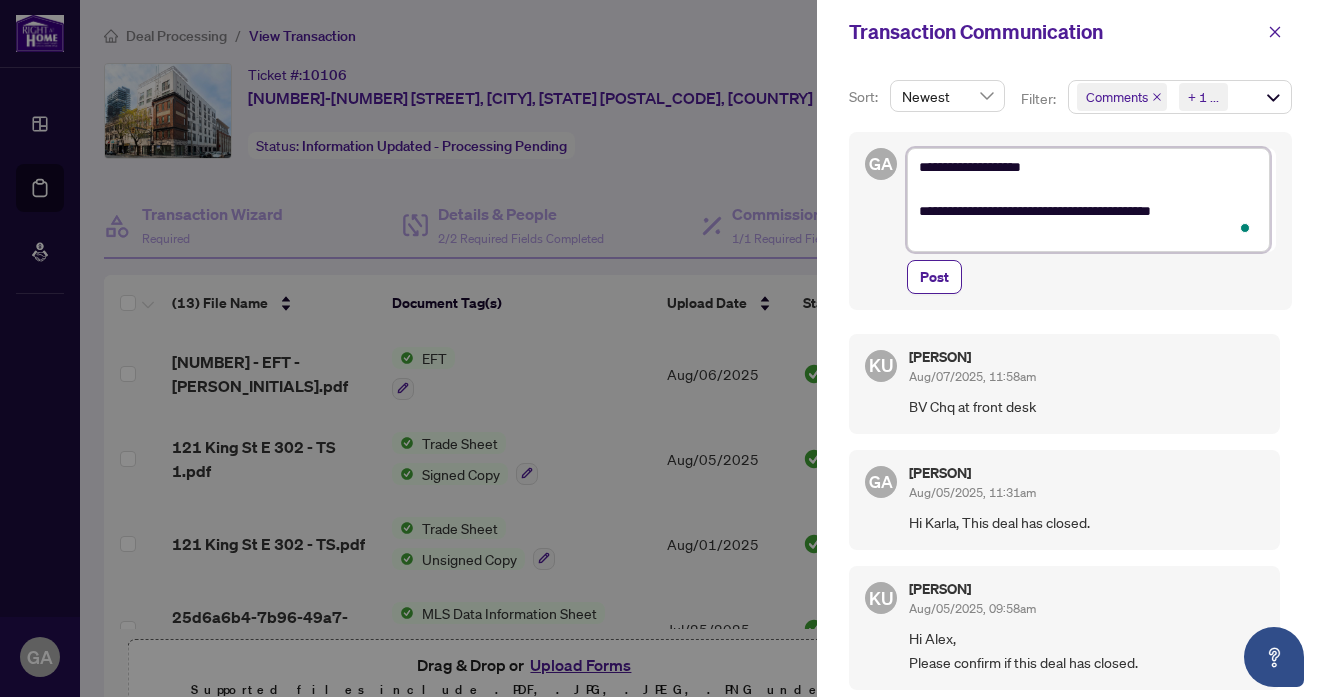 type on "**********" 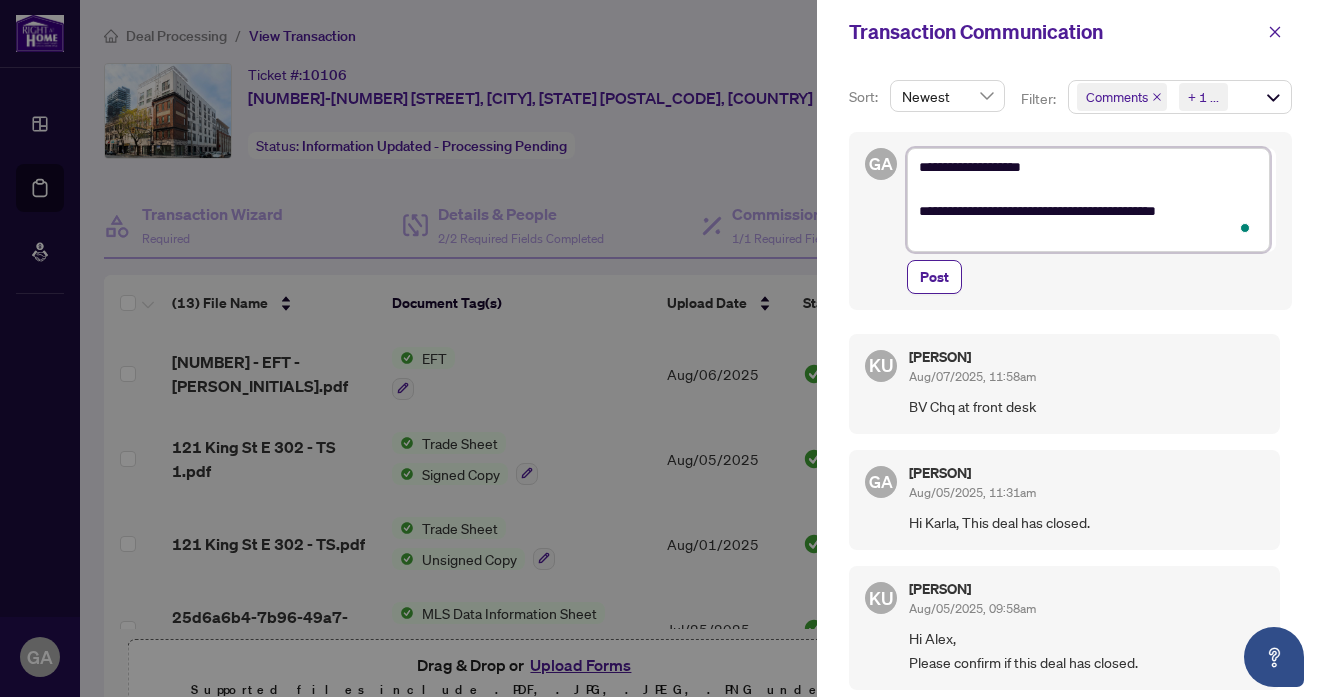 type on "**********" 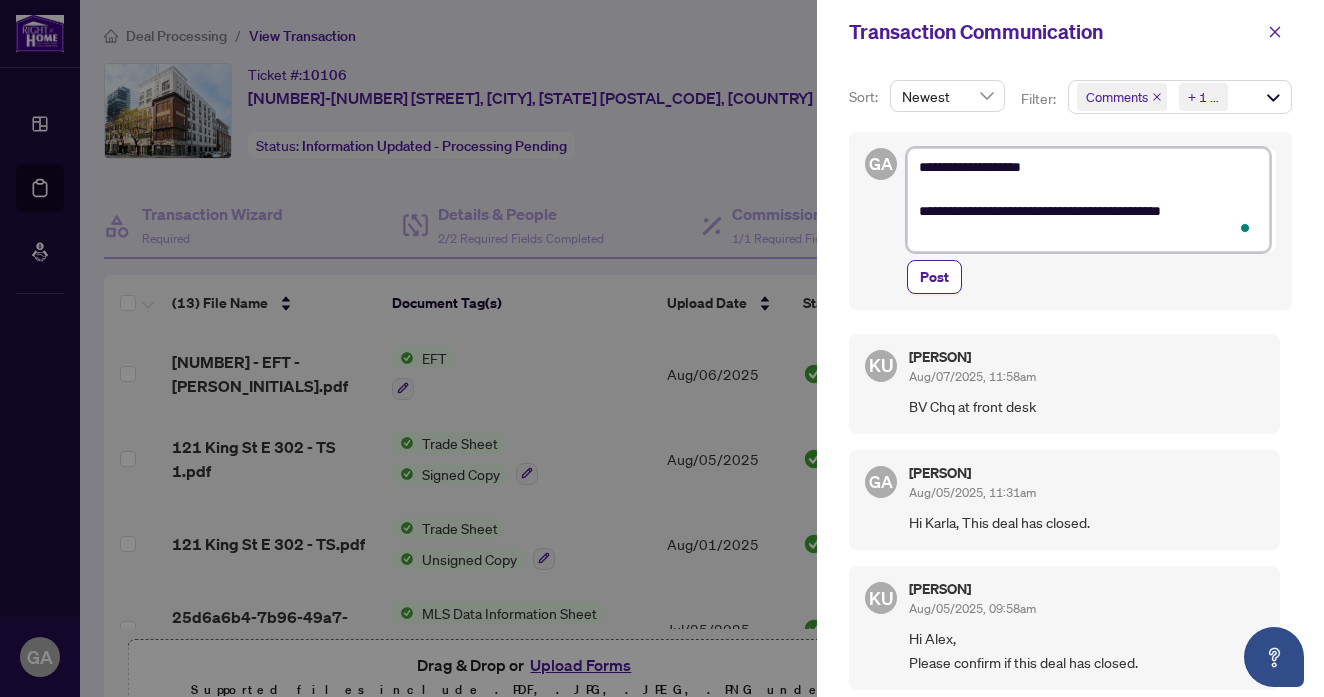 type on "**********" 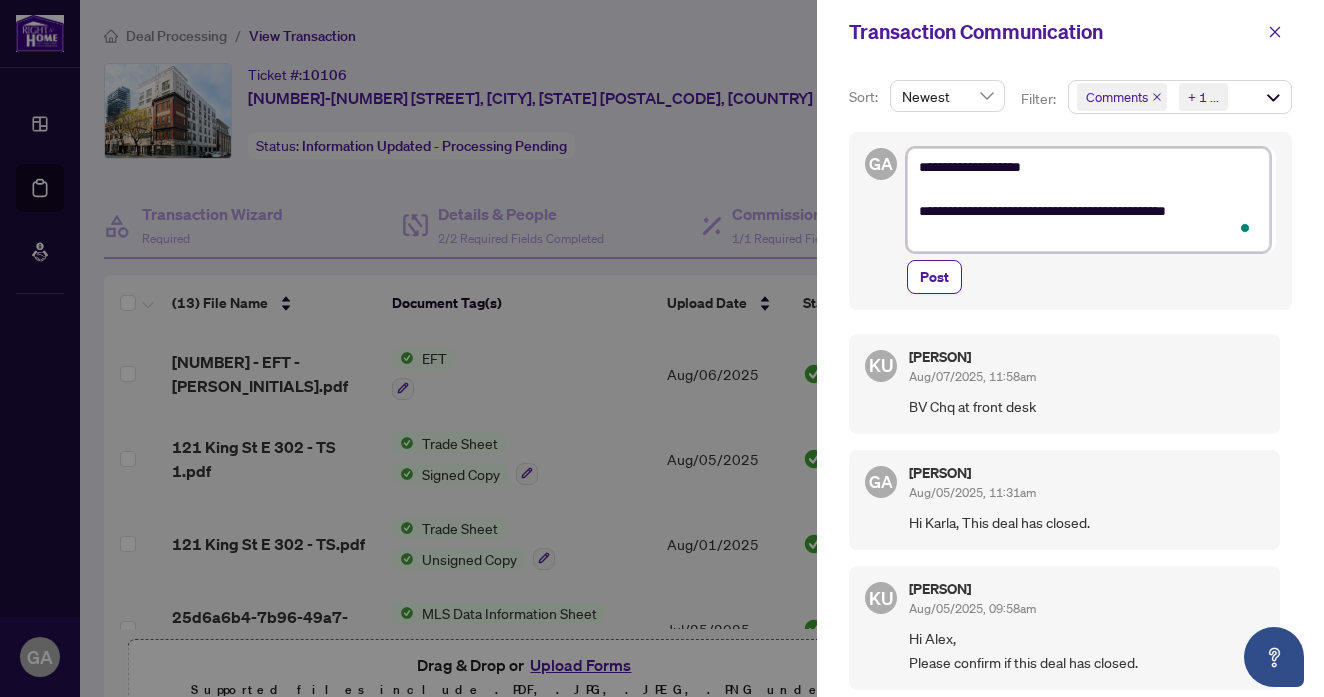 type on "**********" 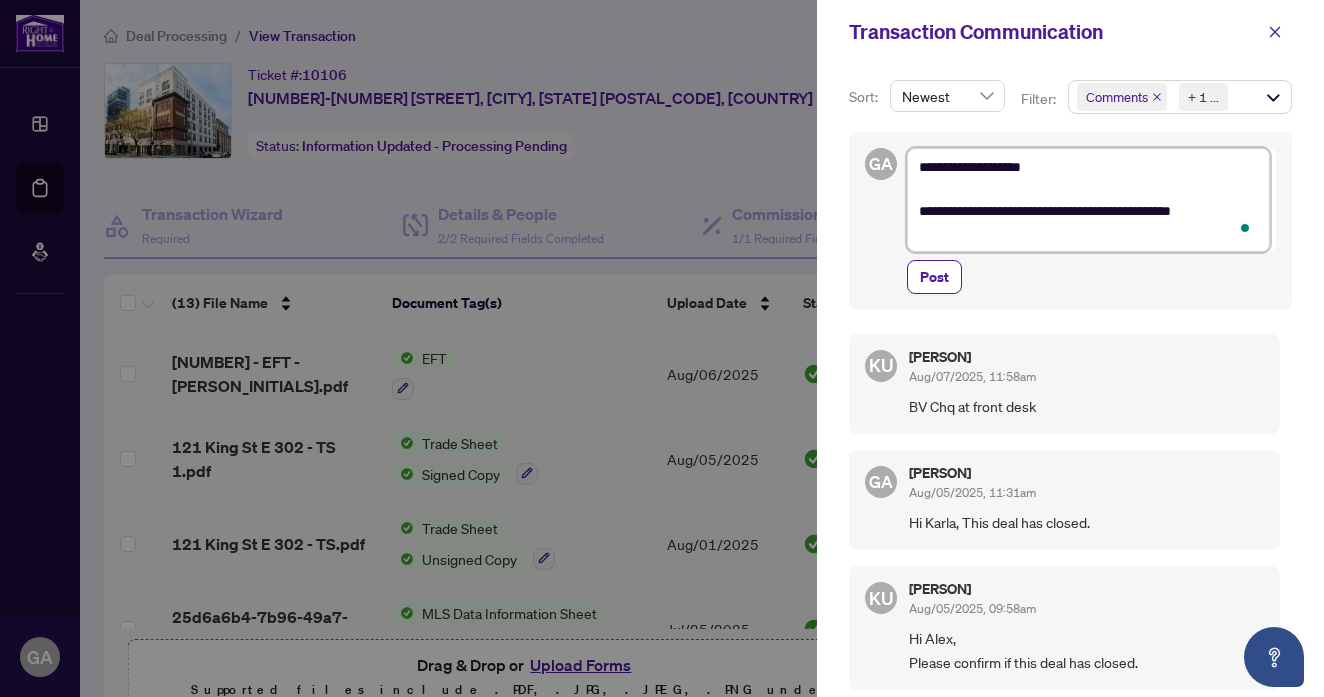 type on "**********" 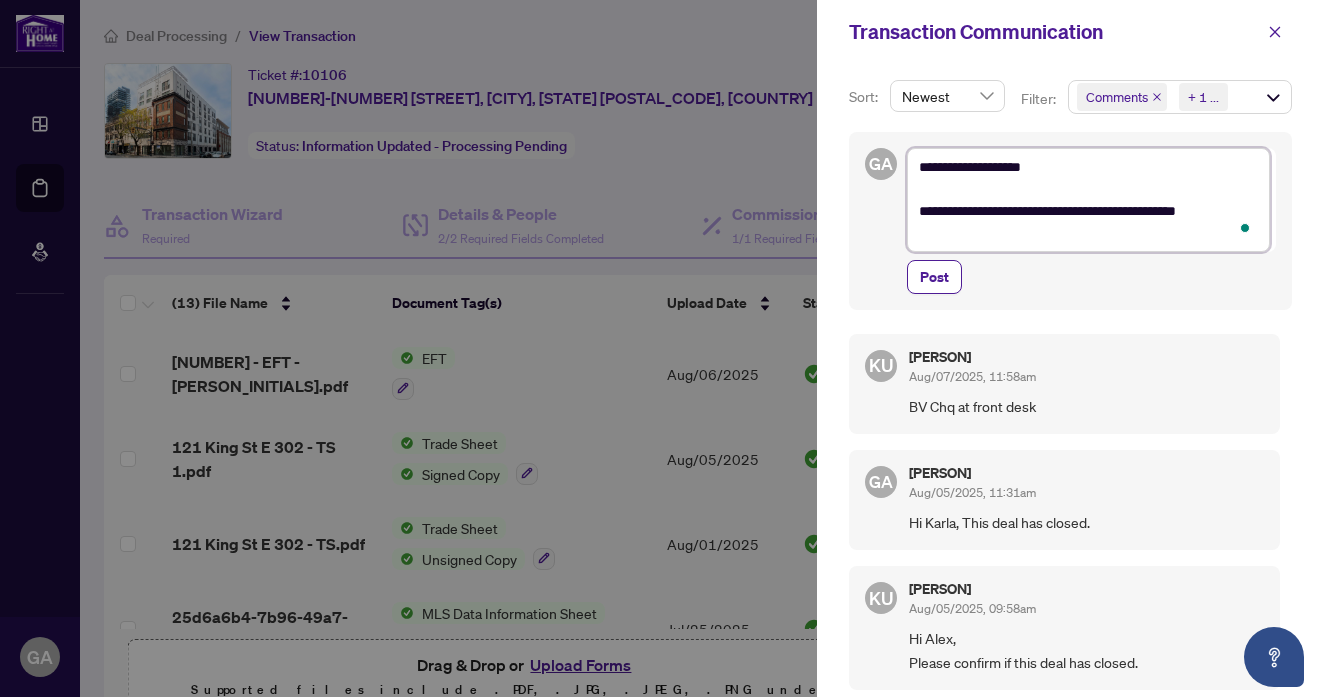 type on "**********" 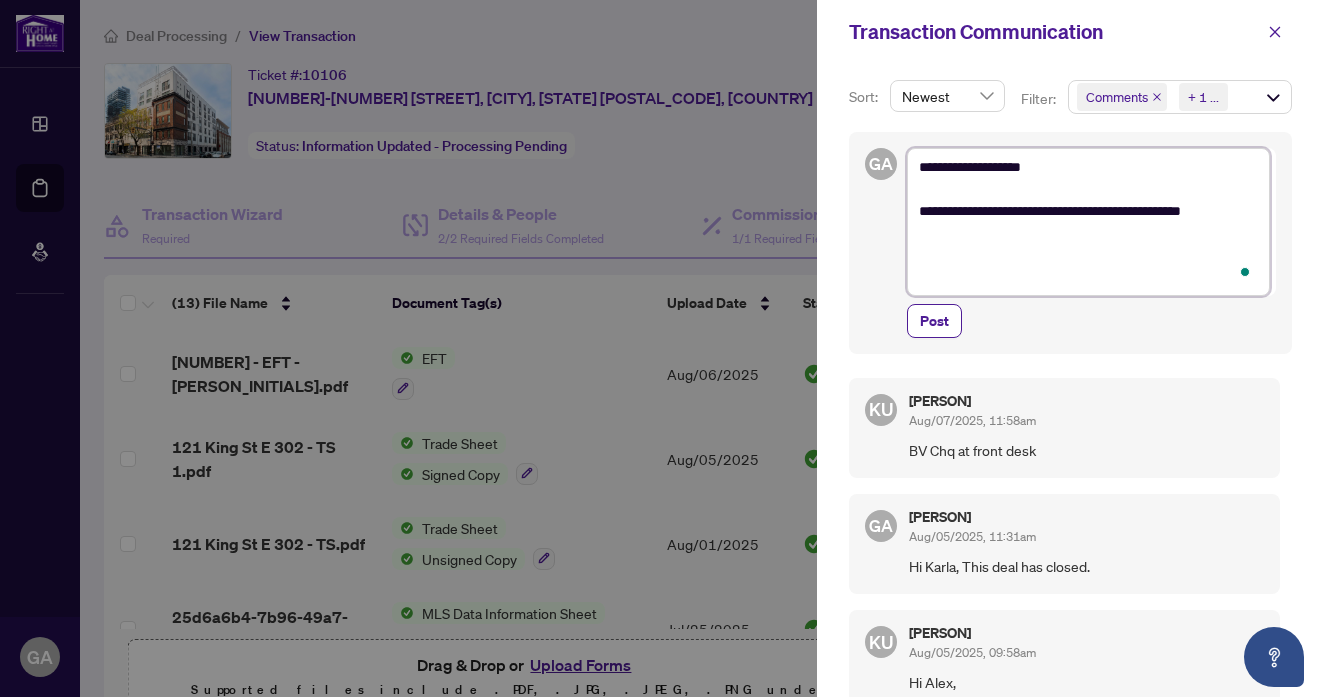 paste on "**********" 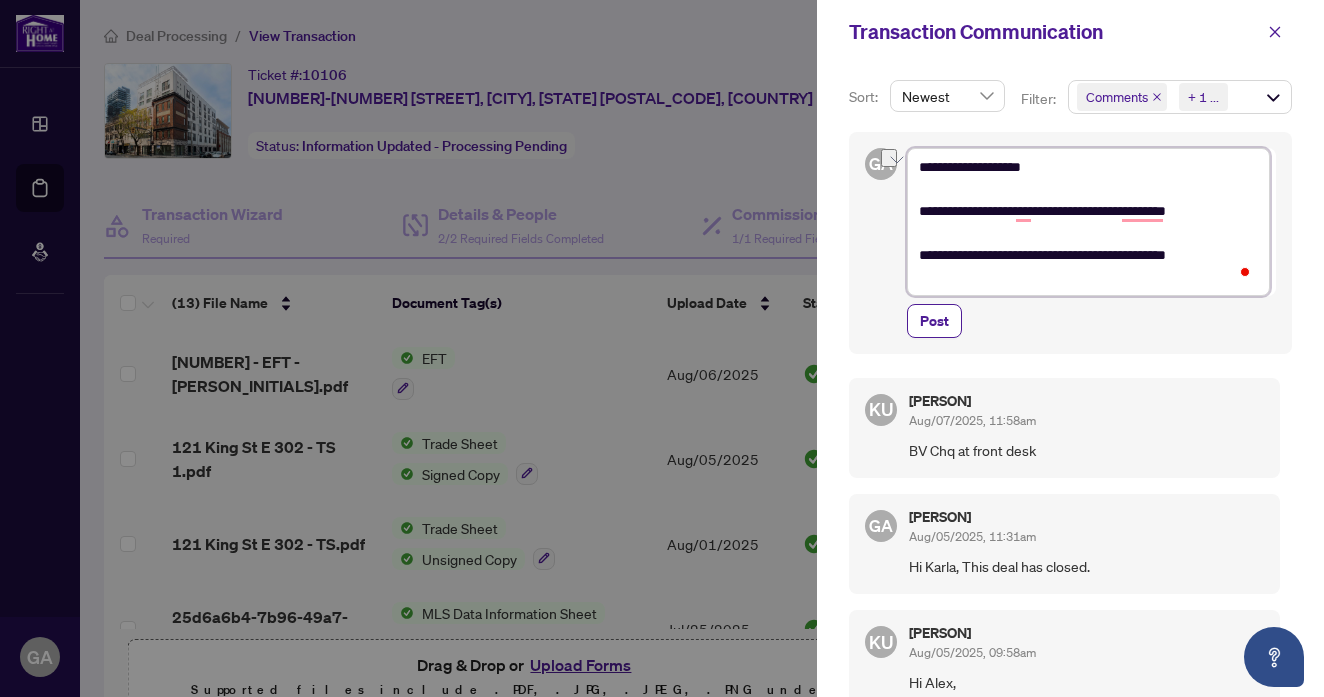drag, startPoint x: 1021, startPoint y: 259, endPoint x: 1068, endPoint y: 257, distance: 47.042534 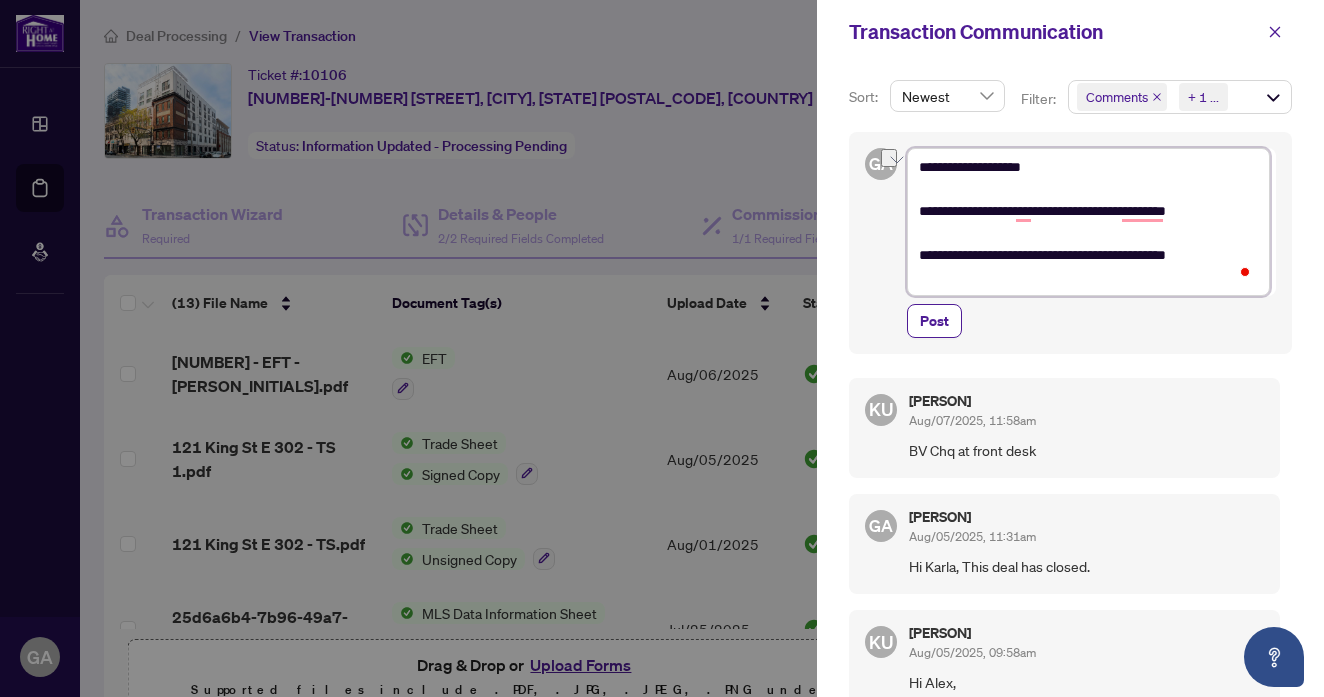 type on "**********" 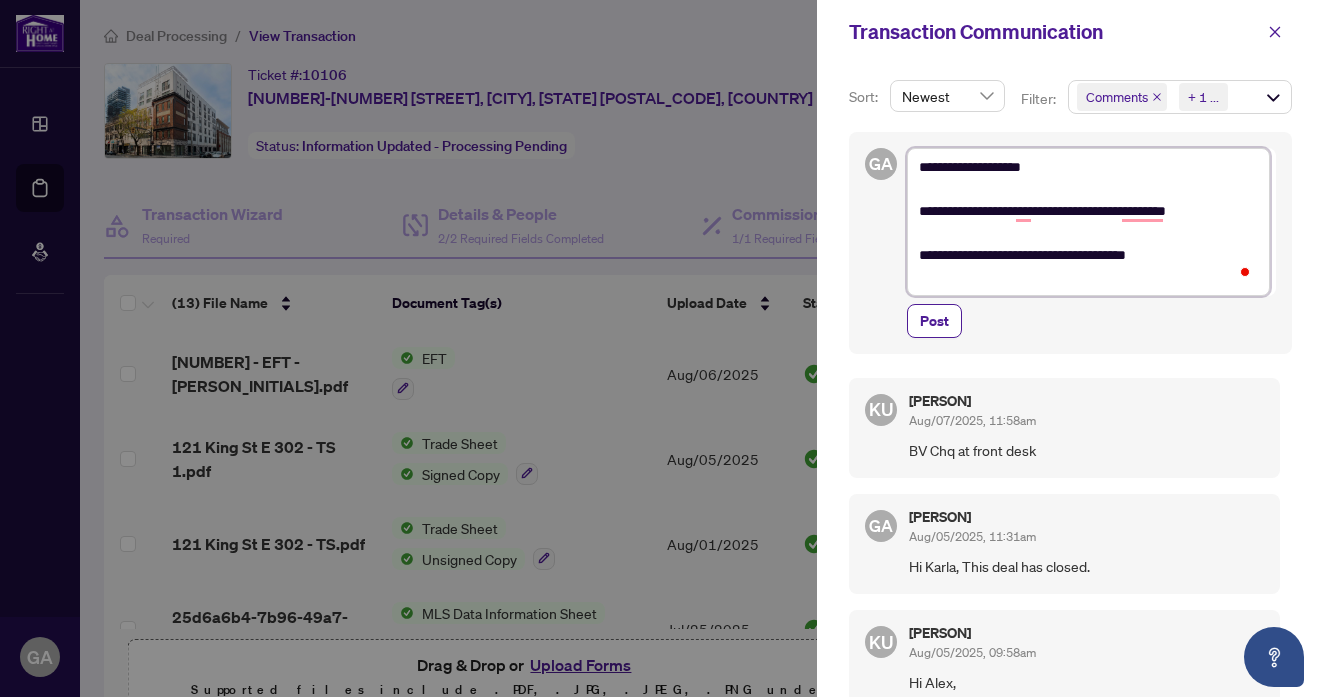 click on "**********" at bounding box center (1091, 222) 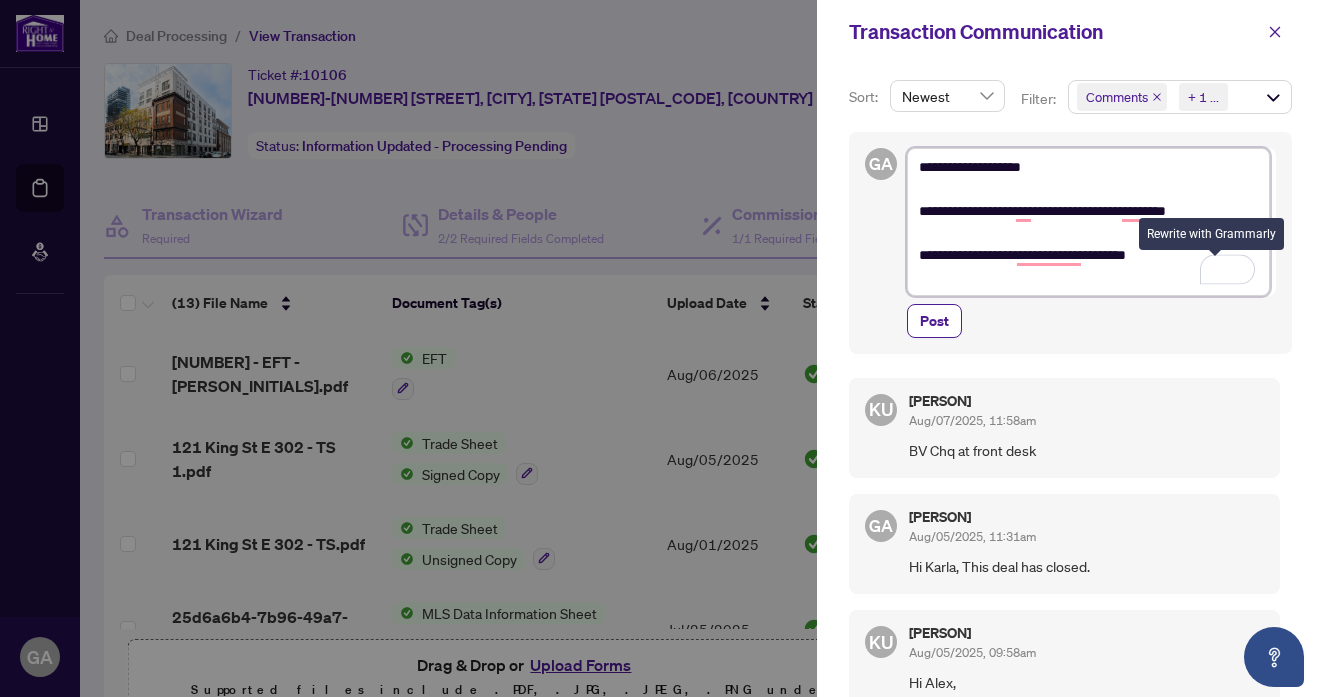 paste on "********" 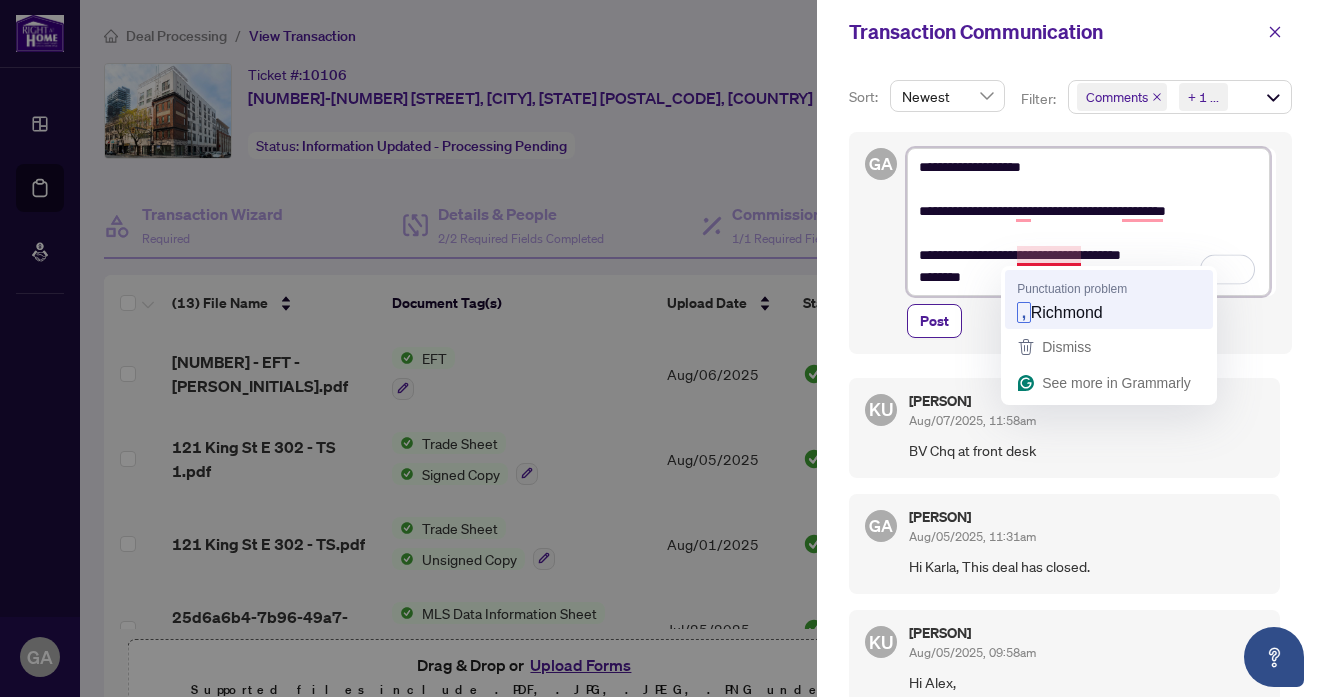 type on "**********" 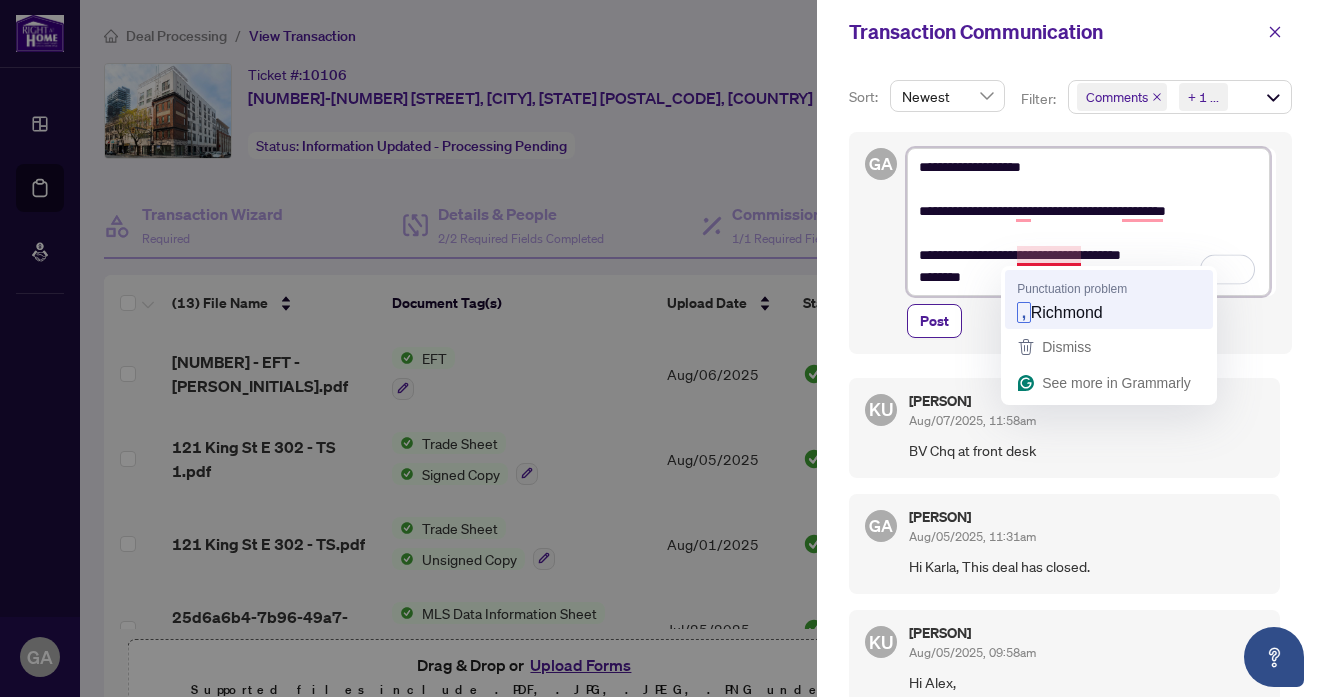 type on "**********" 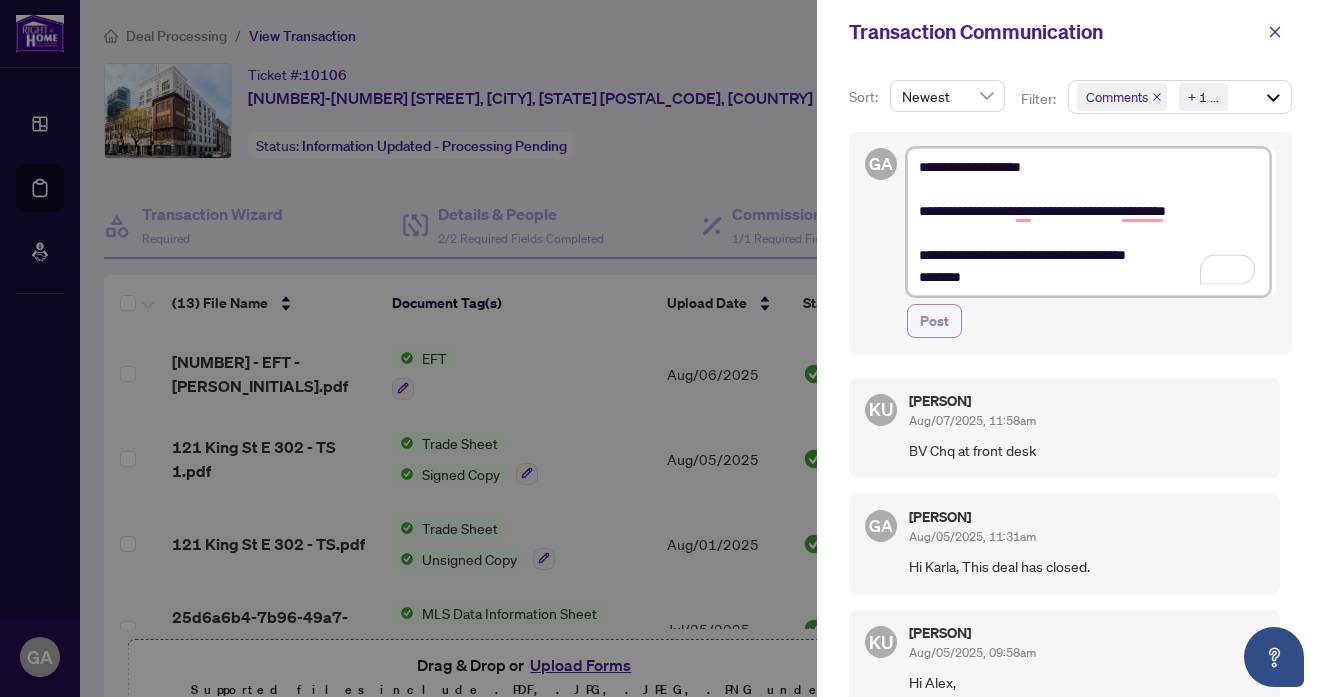 type on "**********" 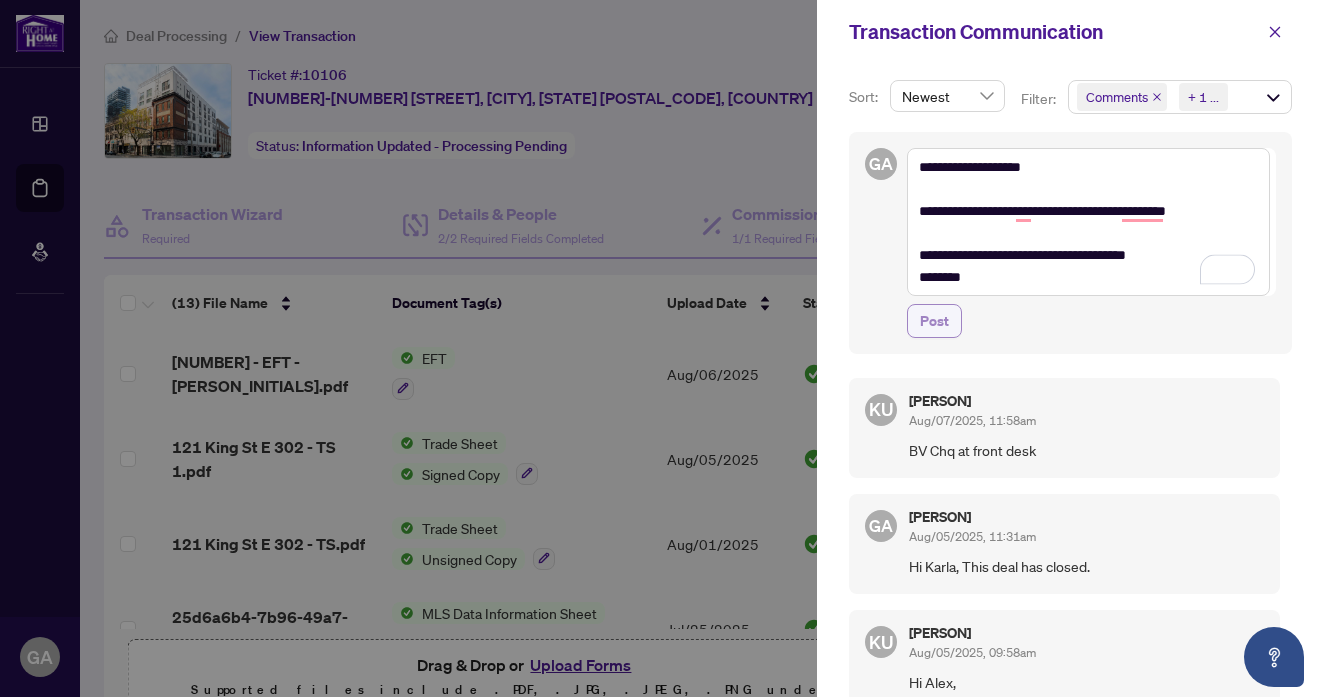 click on "Post" at bounding box center (934, 321) 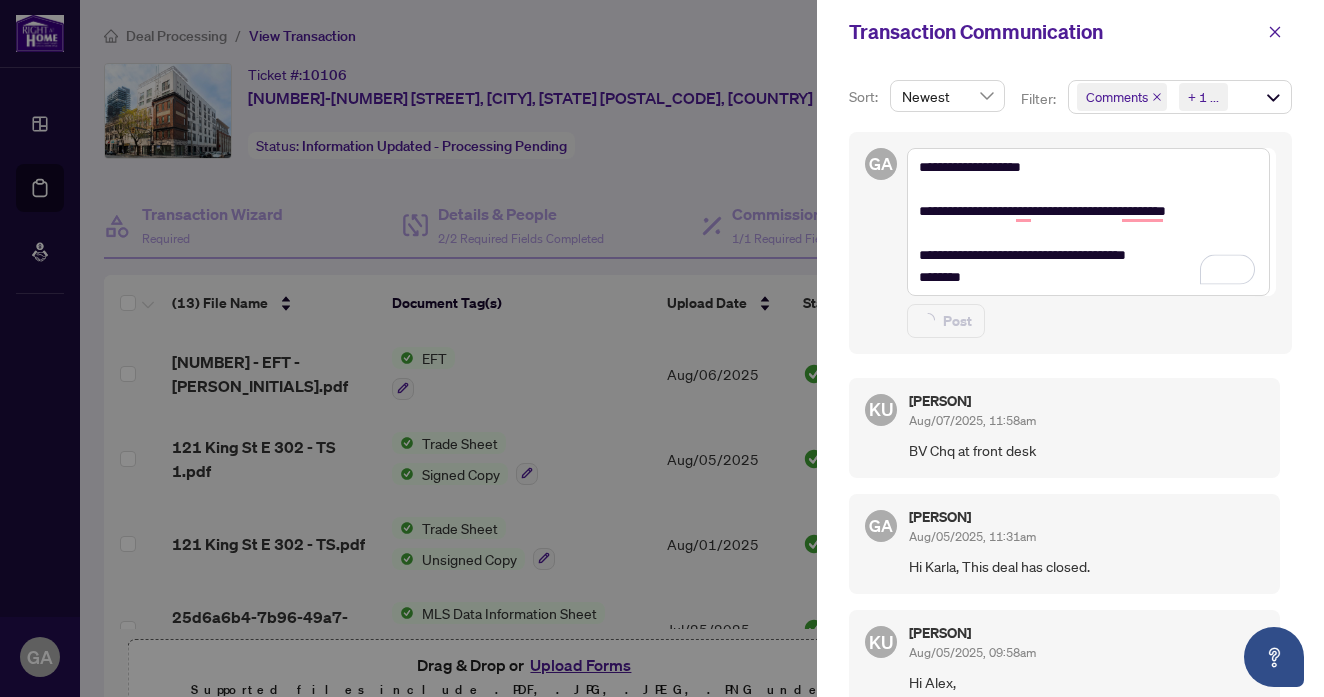 type 